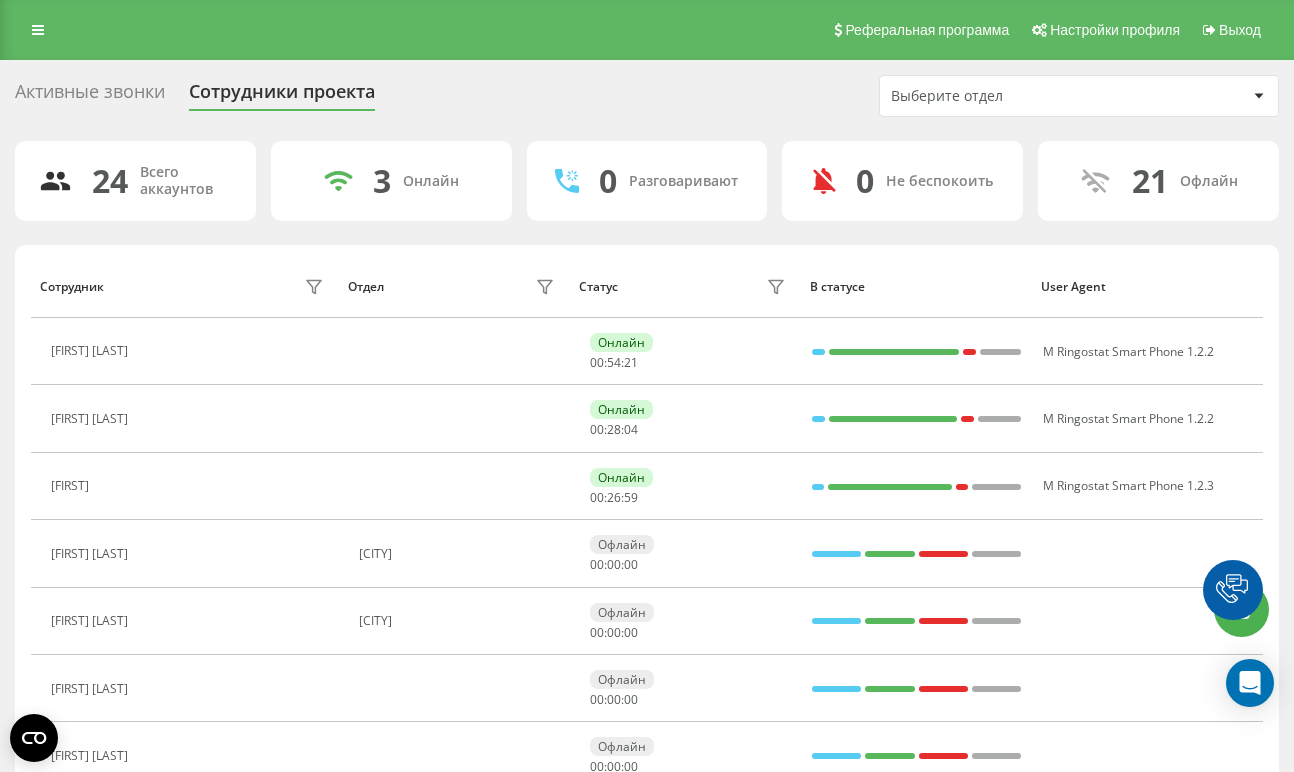 scroll, scrollTop: 0, scrollLeft: 0, axis: both 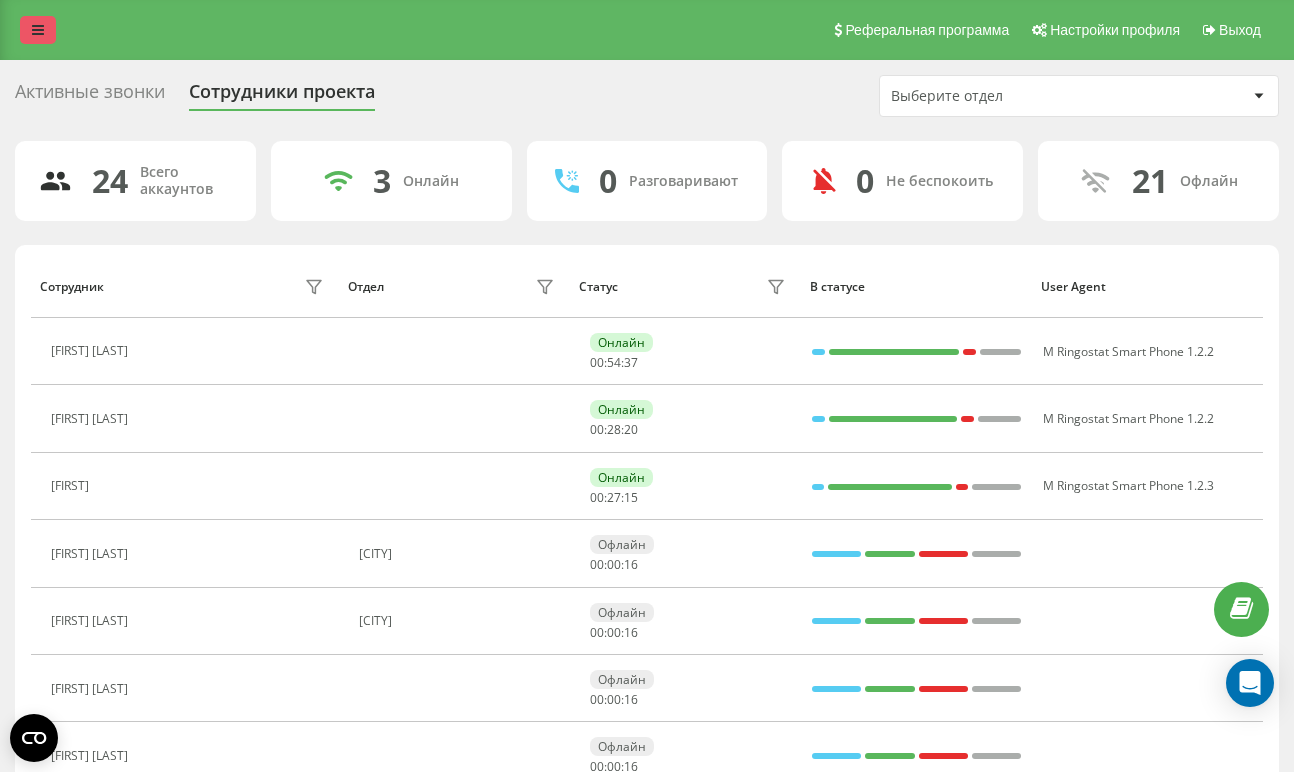 click at bounding box center (38, 30) 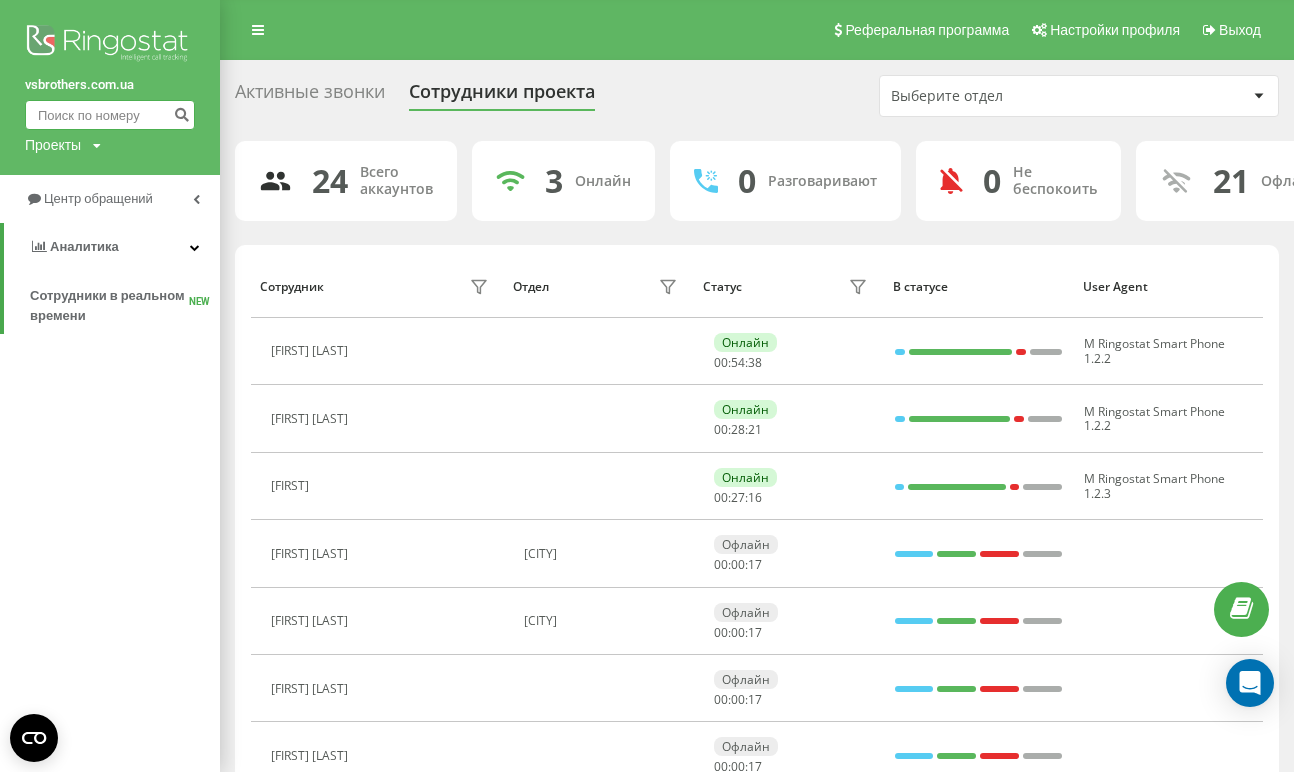 click at bounding box center (110, 115) 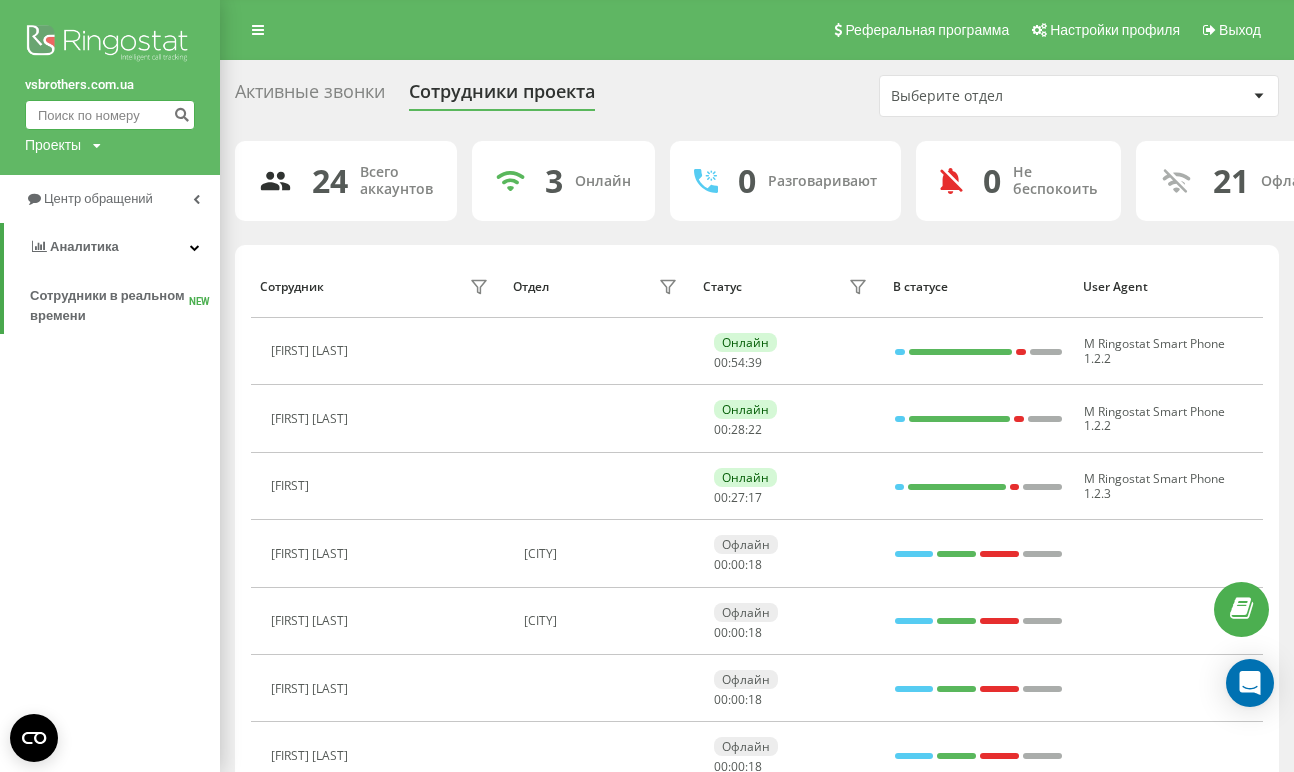paste on "[PHONE]" 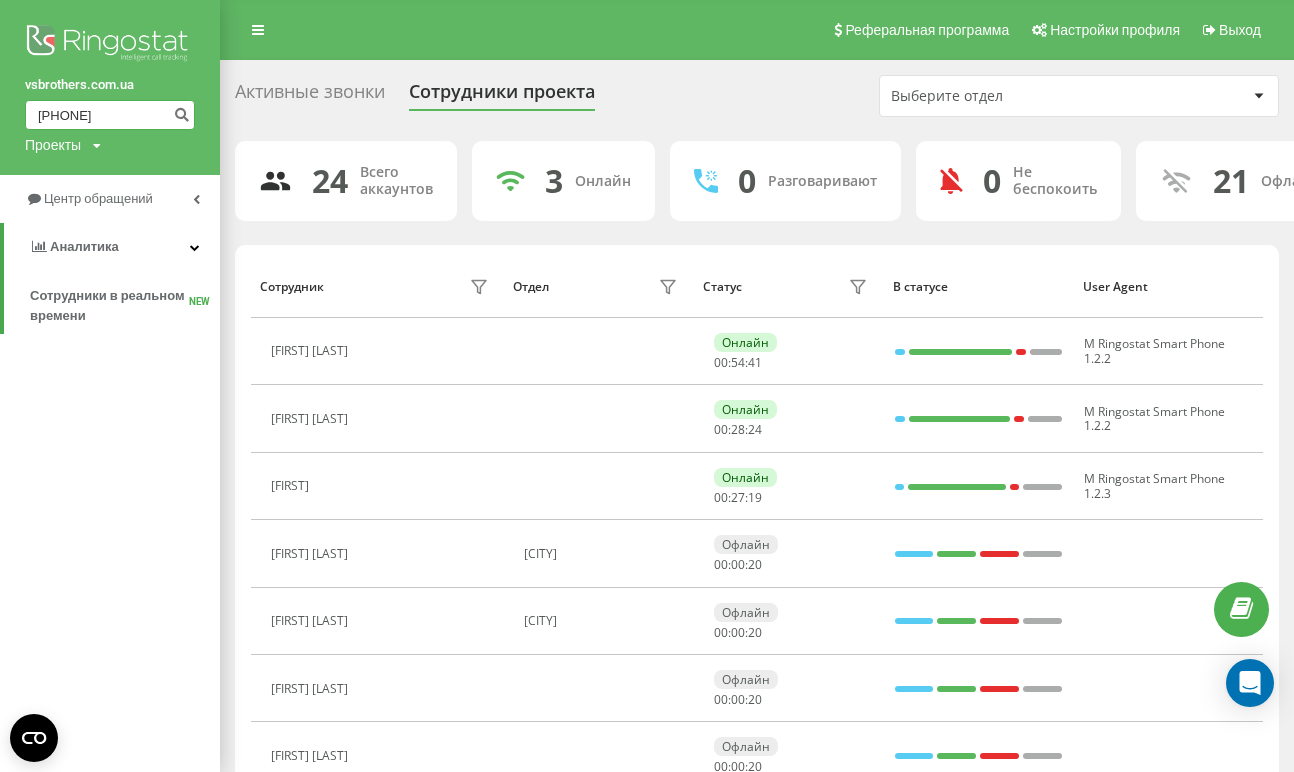 type on "[PHONE]" 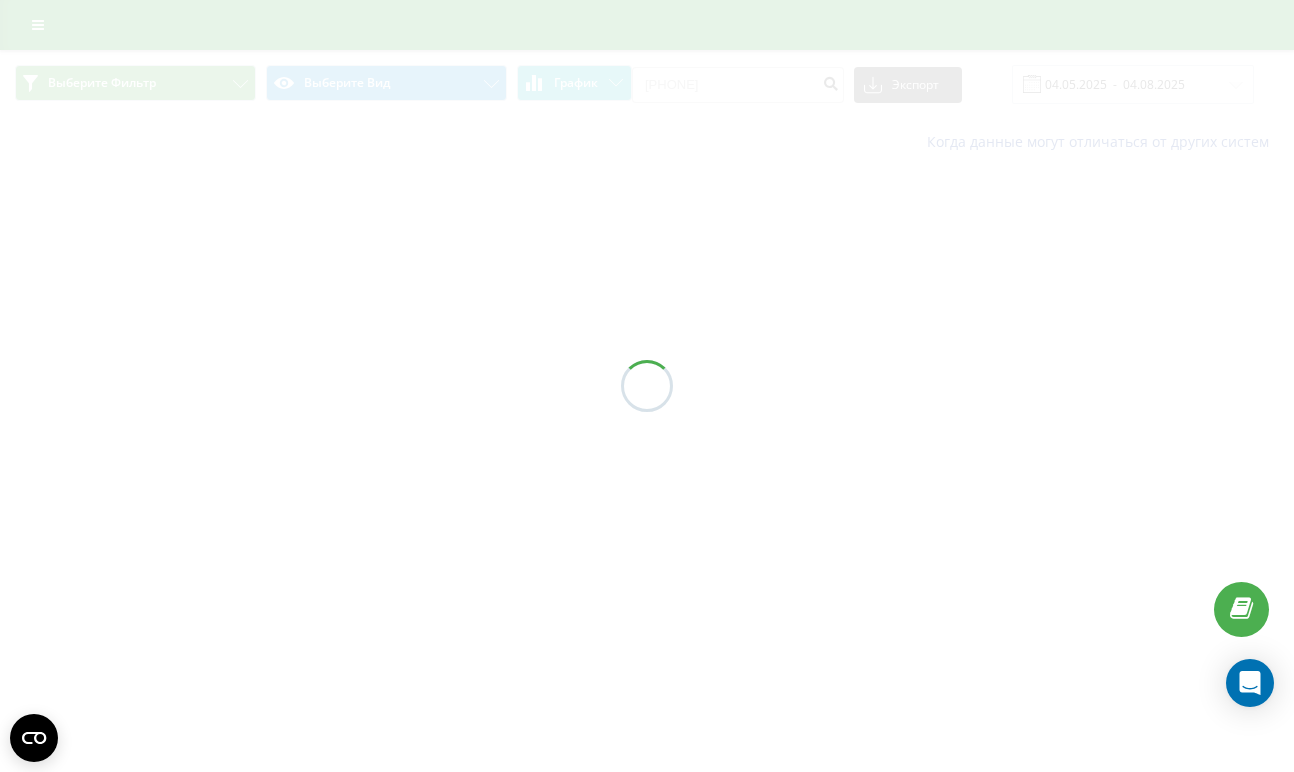 scroll, scrollTop: 0, scrollLeft: 0, axis: both 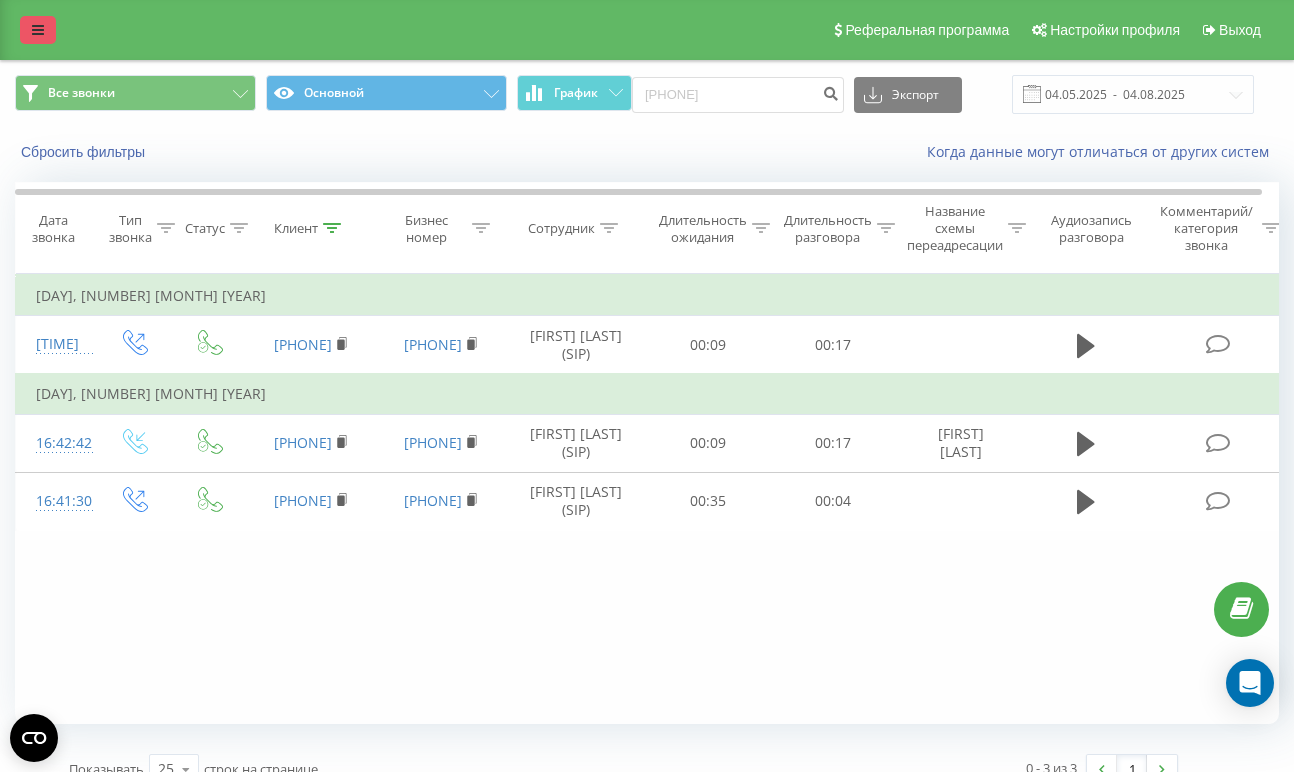 click at bounding box center [38, 30] 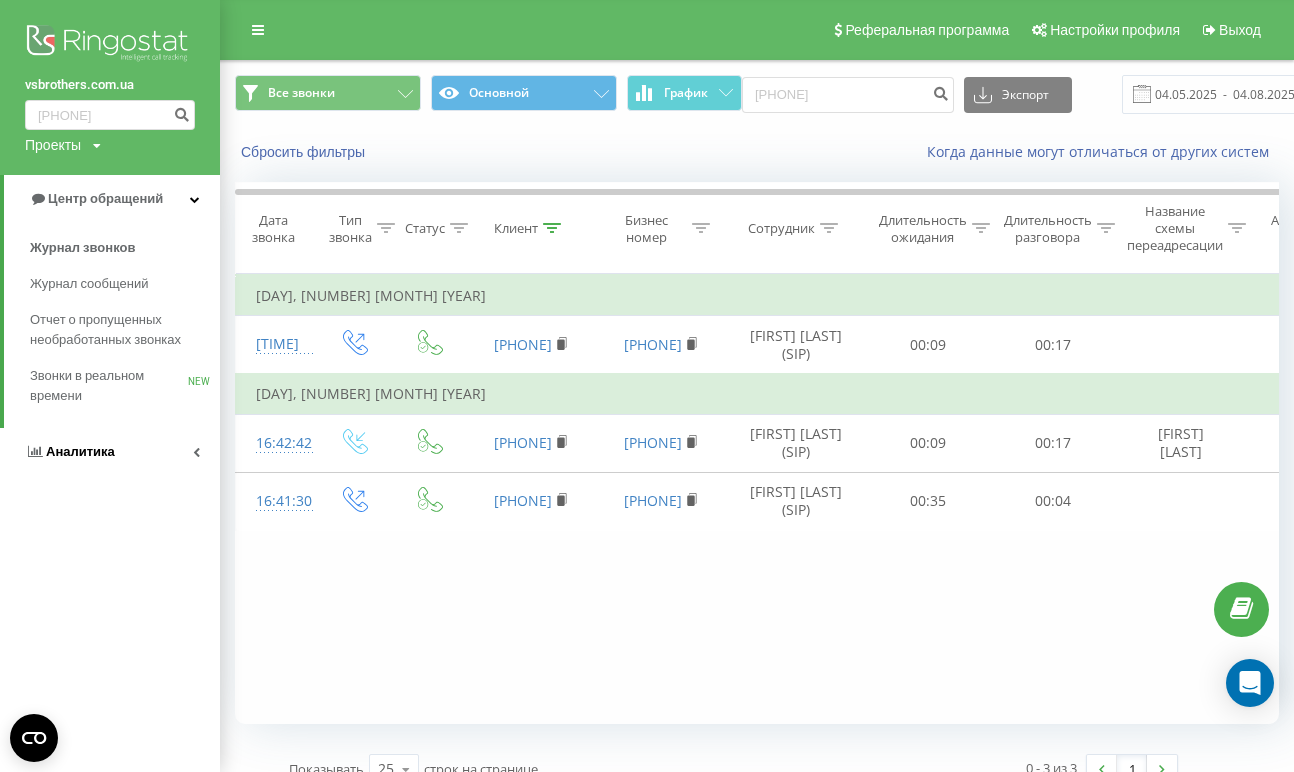click on "Аналитика" at bounding box center (80, 451) 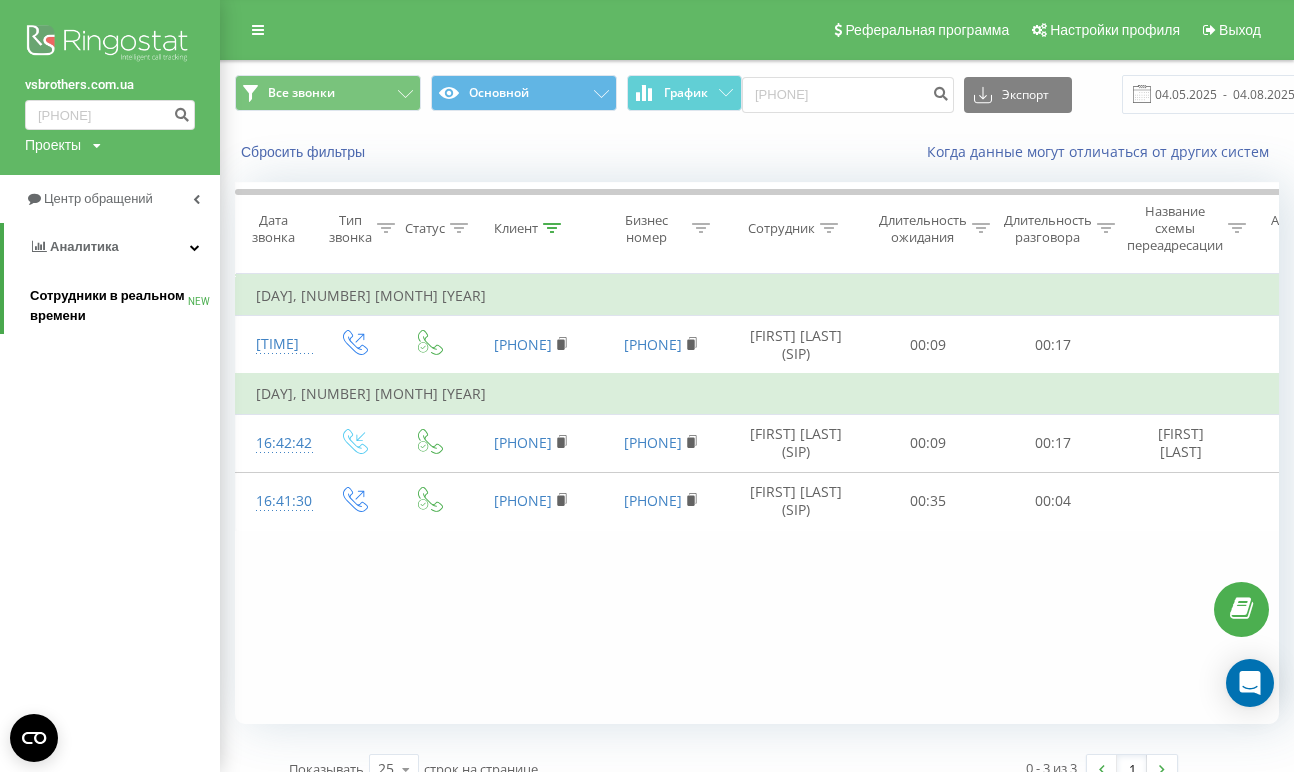 click on "Сотрудники в реальном времени" at bounding box center [109, 306] 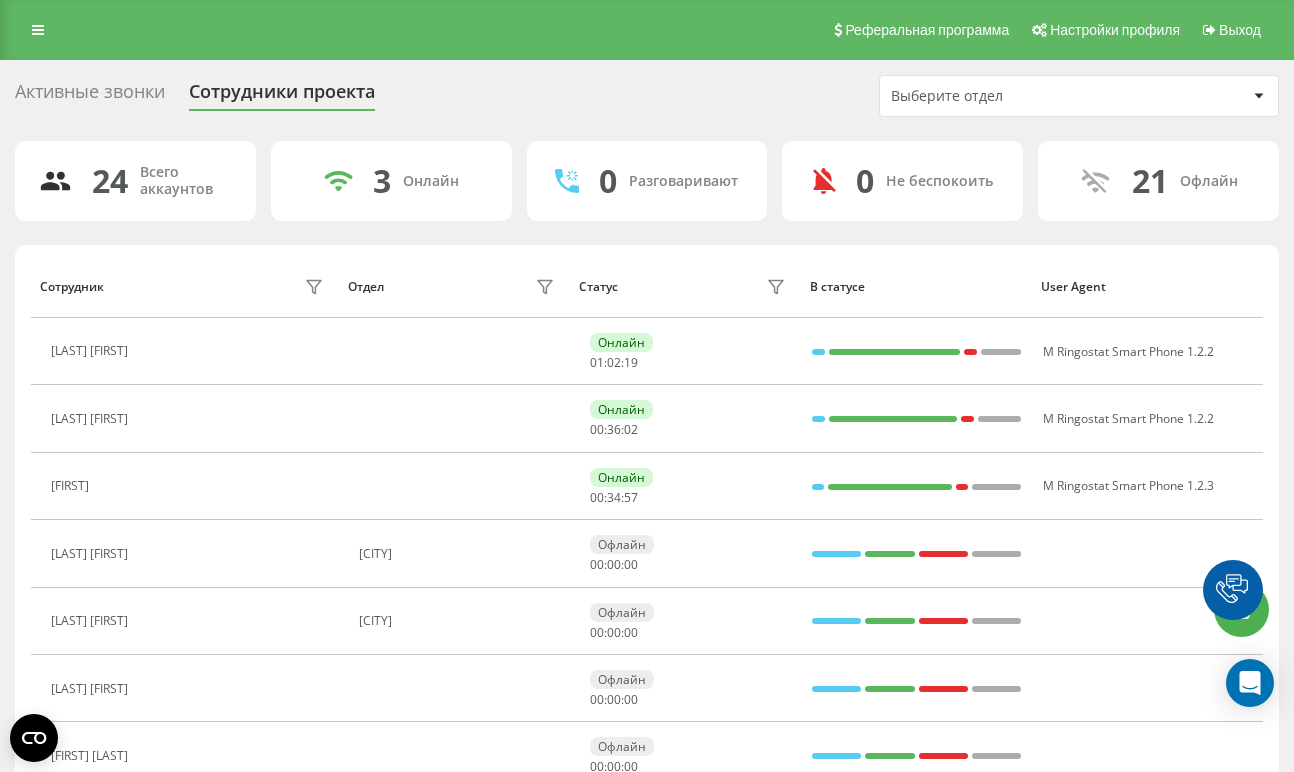 scroll, scrollTop: 0, scrollLeft: 0, axis: both 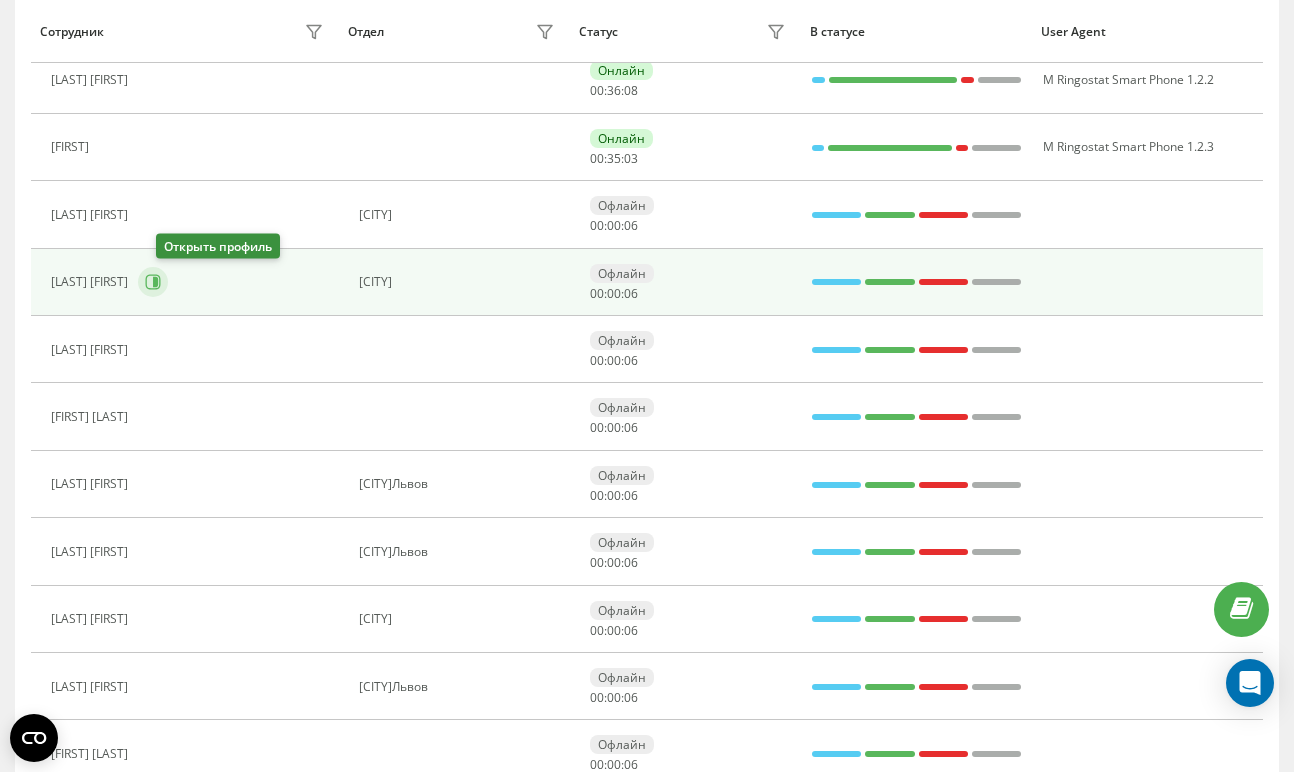 click 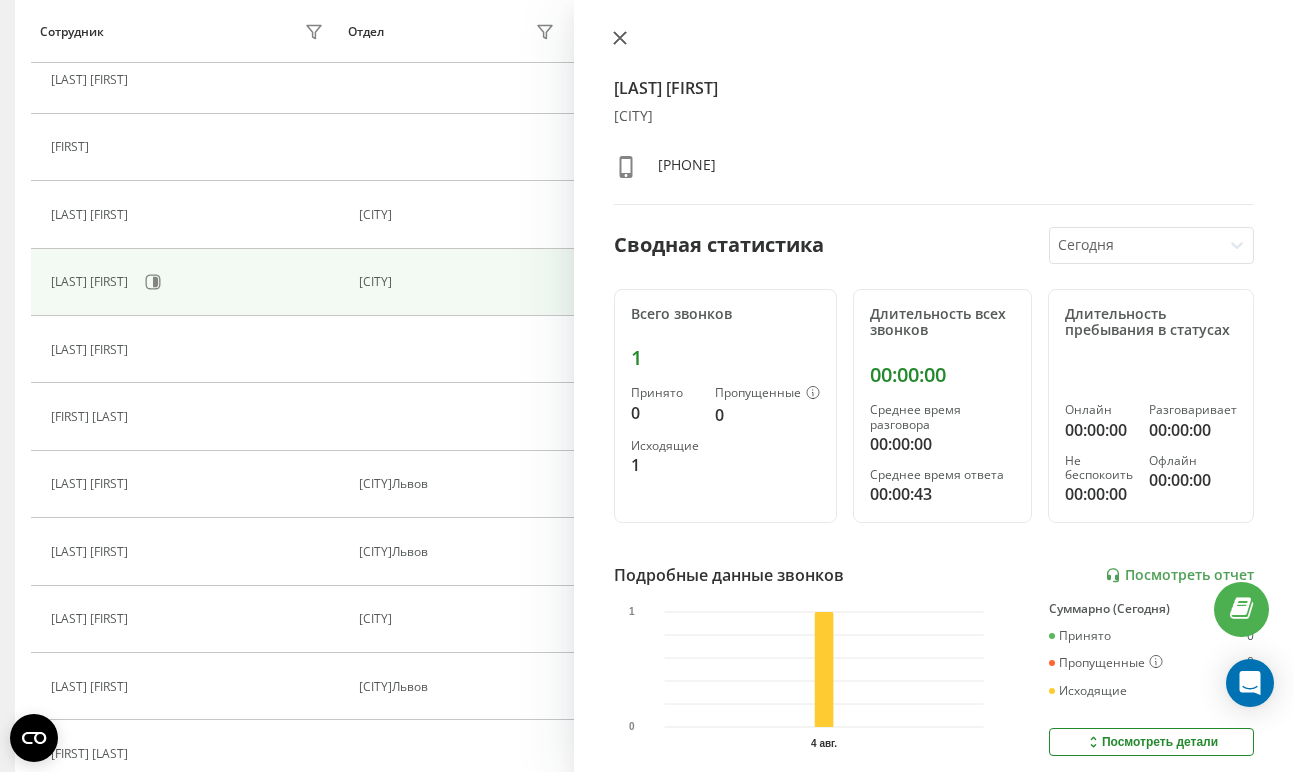 click 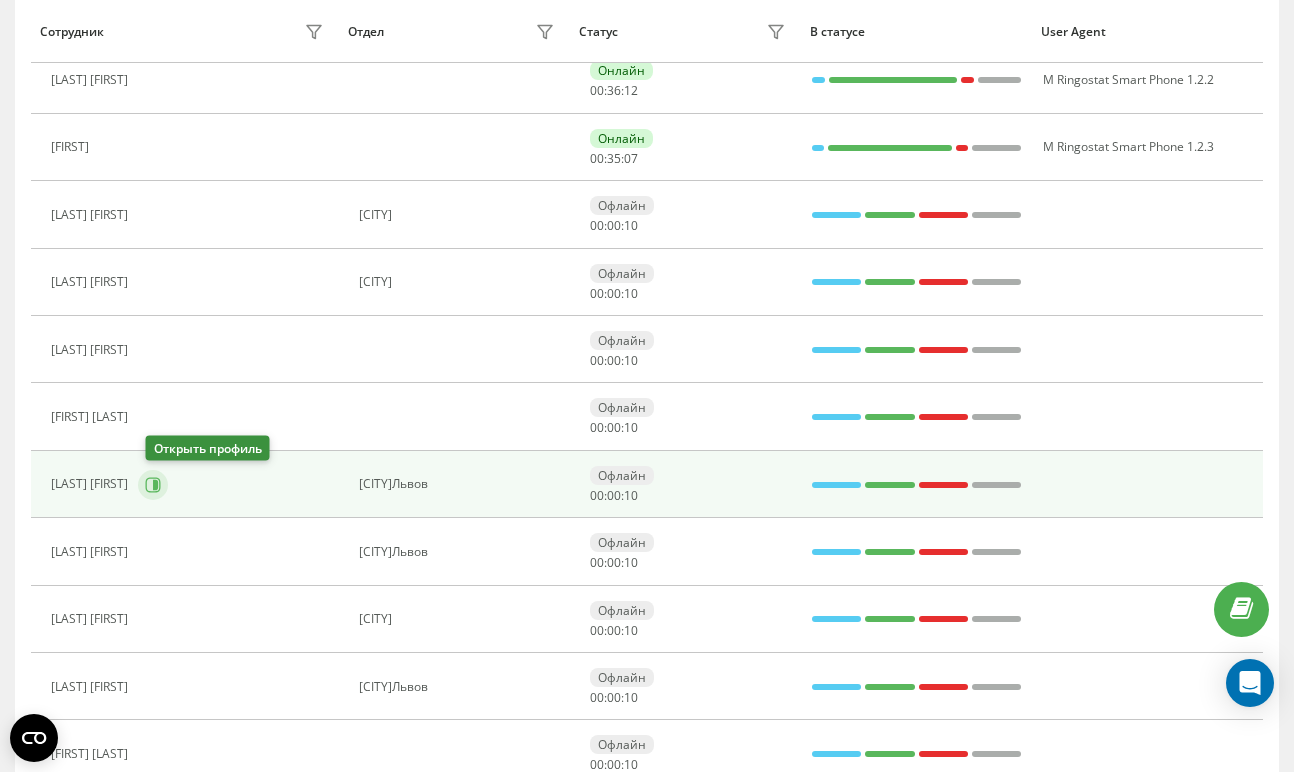 click 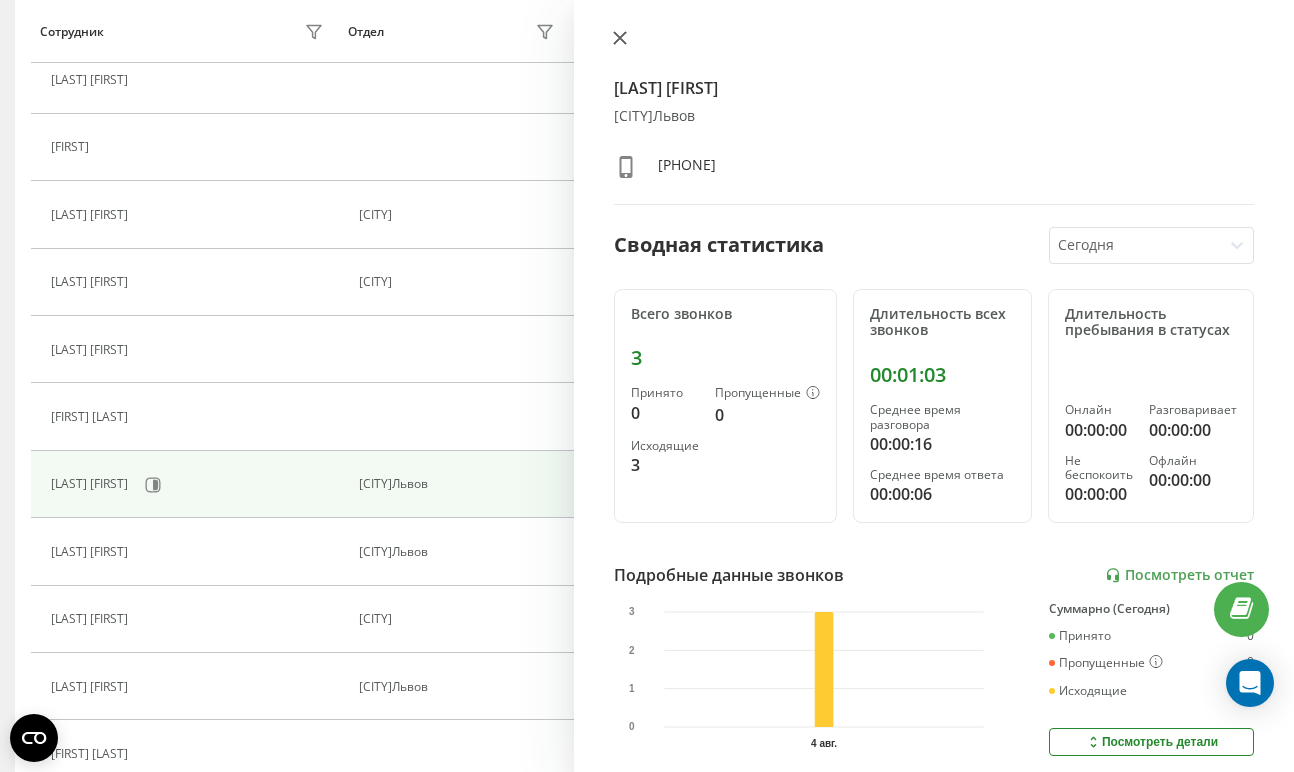 click 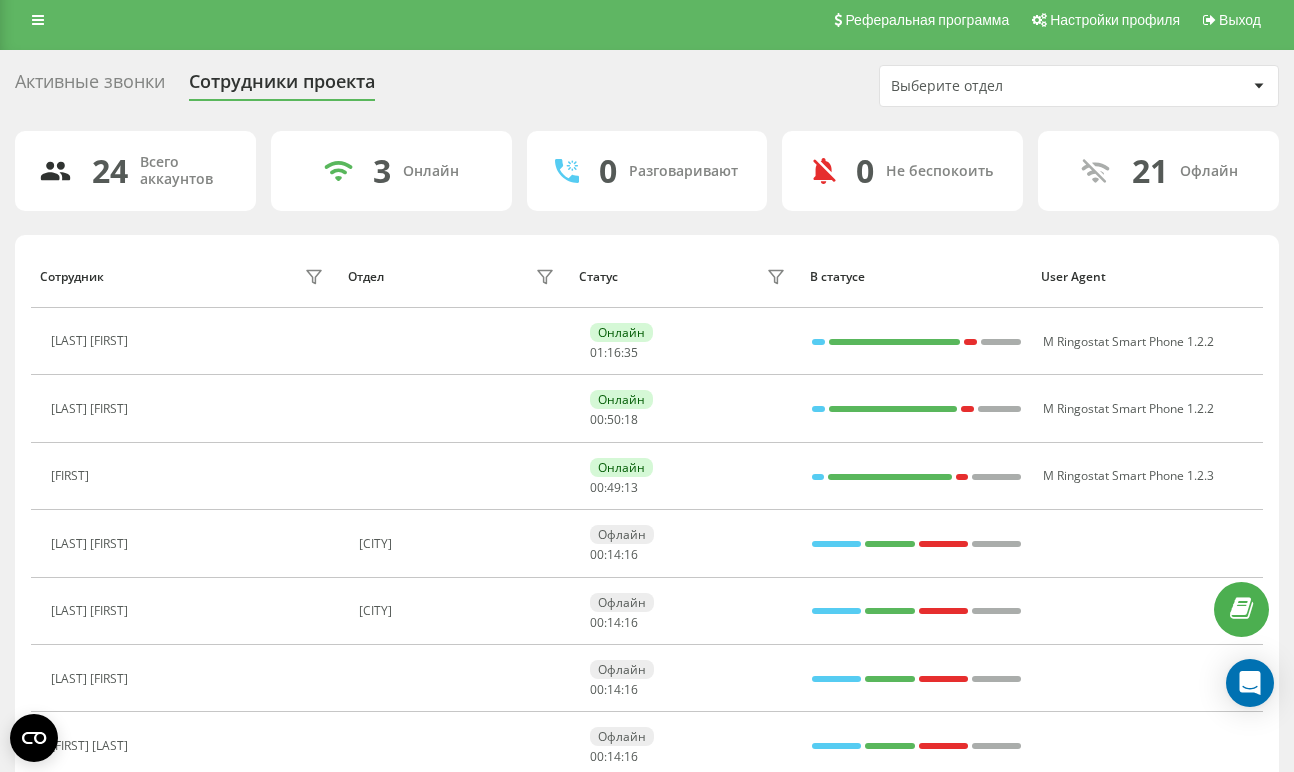 scroll, scrollTop: 11, scrollLeft: 0, axis: vertical 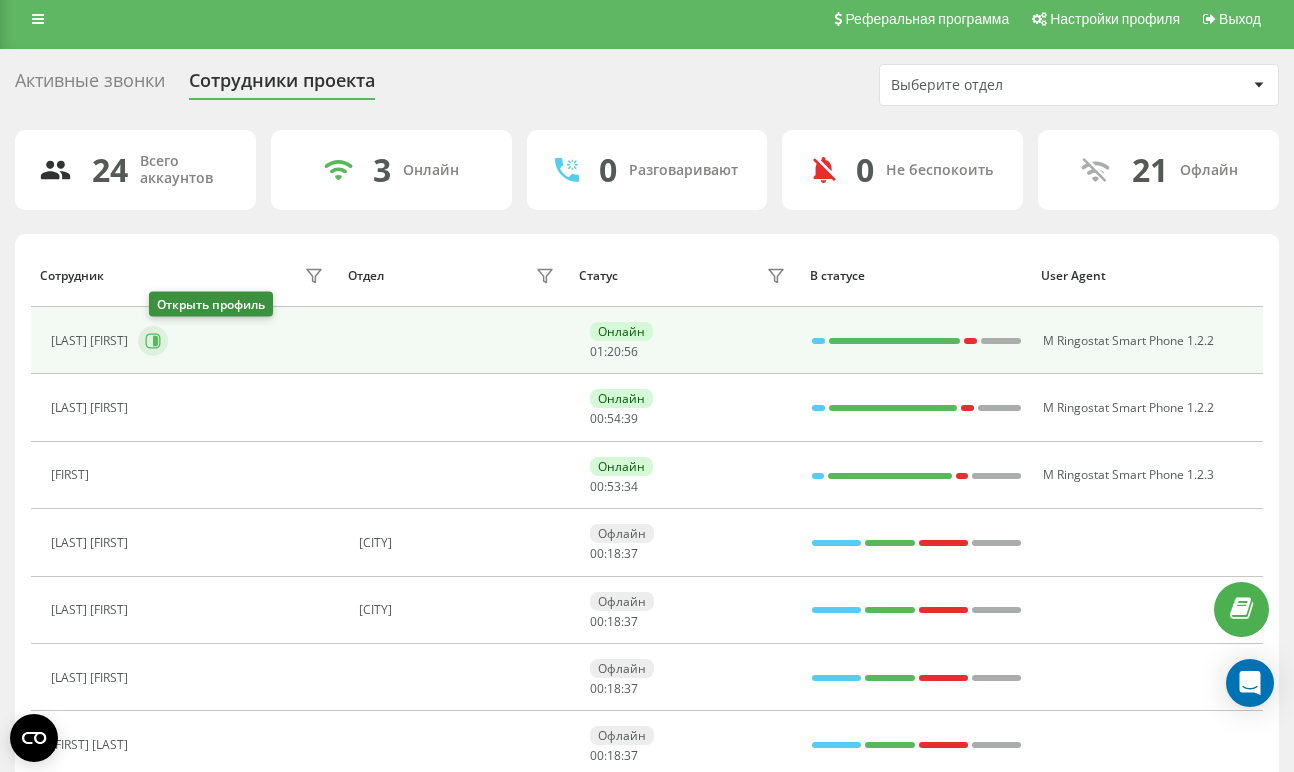 click 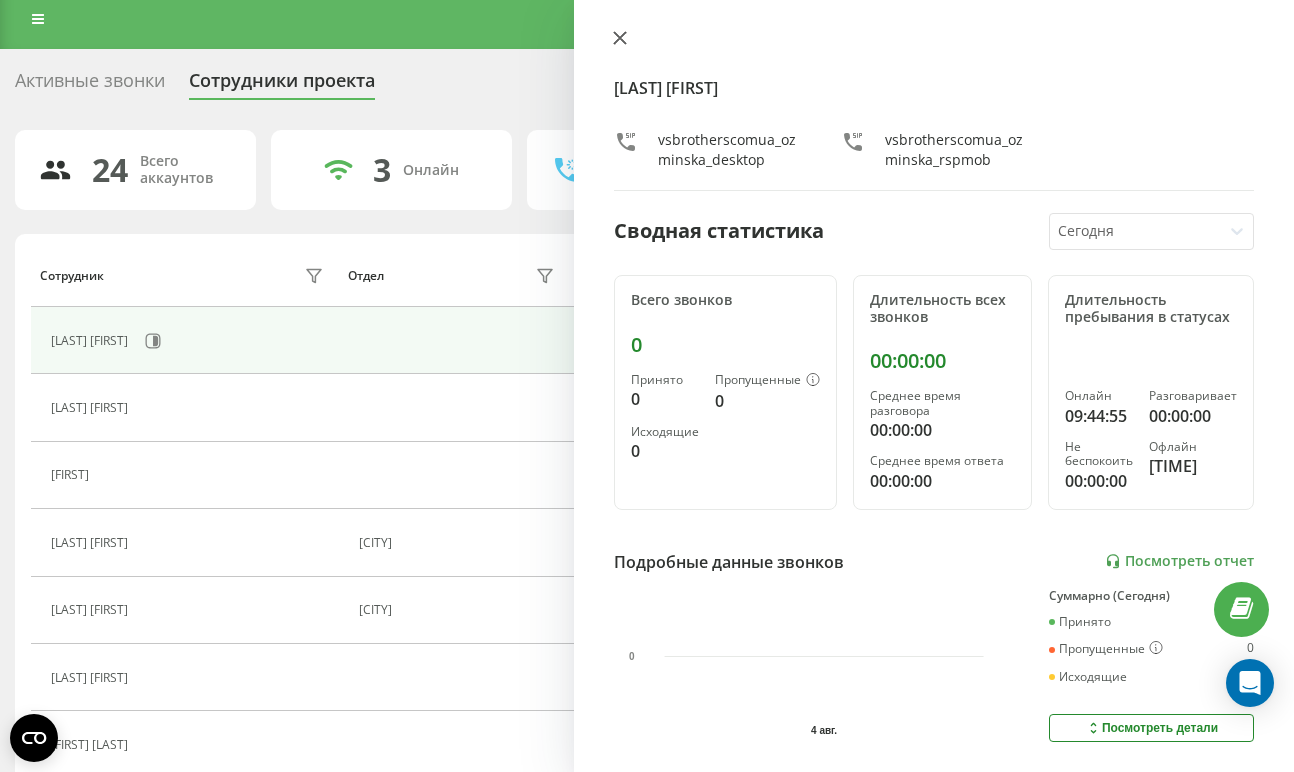 click 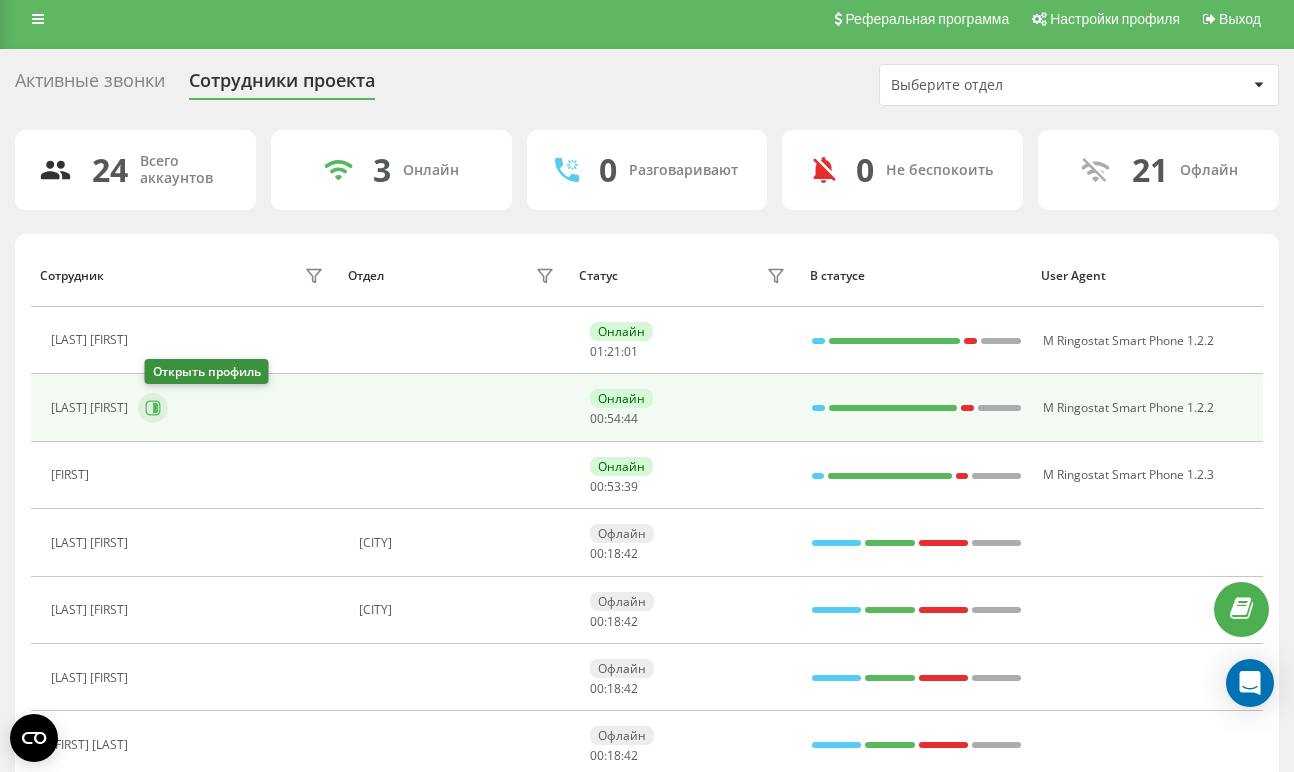 click at bounding box center [153, 408] 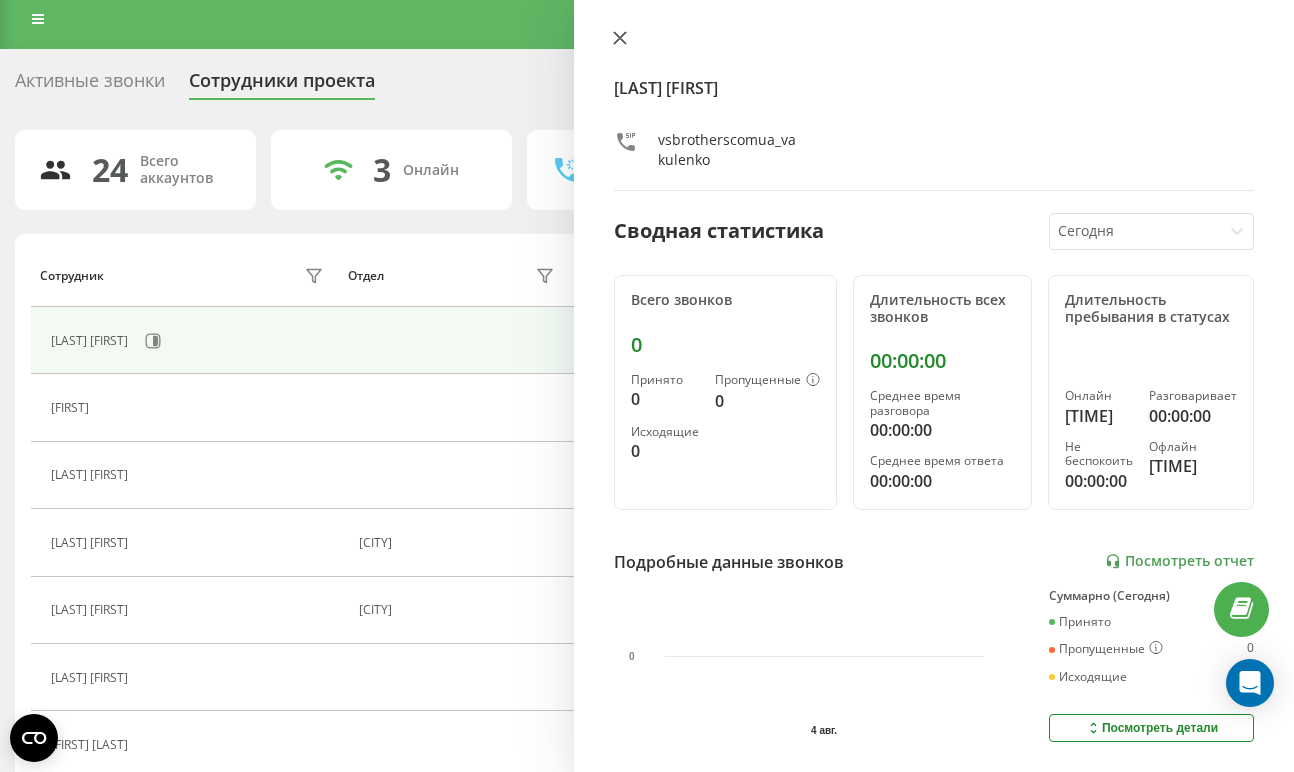 click 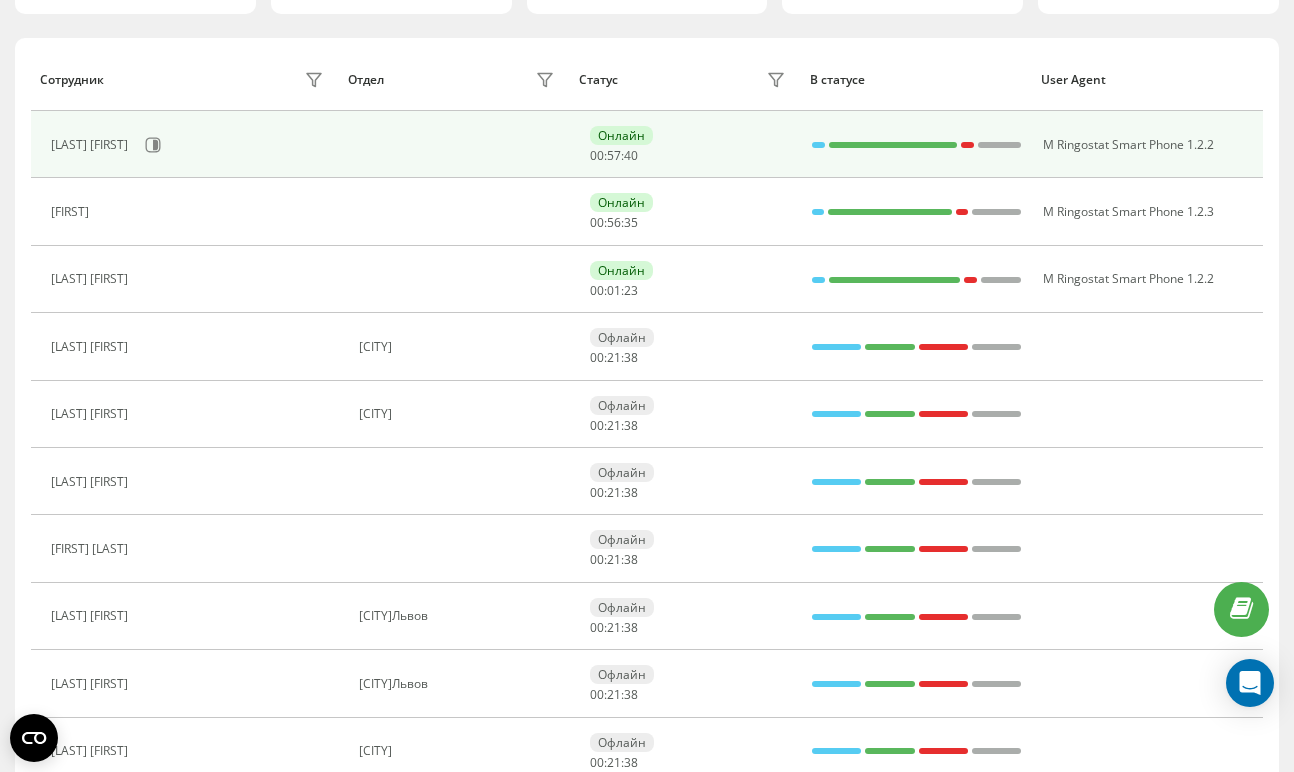 scroll, scrollTop: 206, scrollLeft: 0, axis: vertical 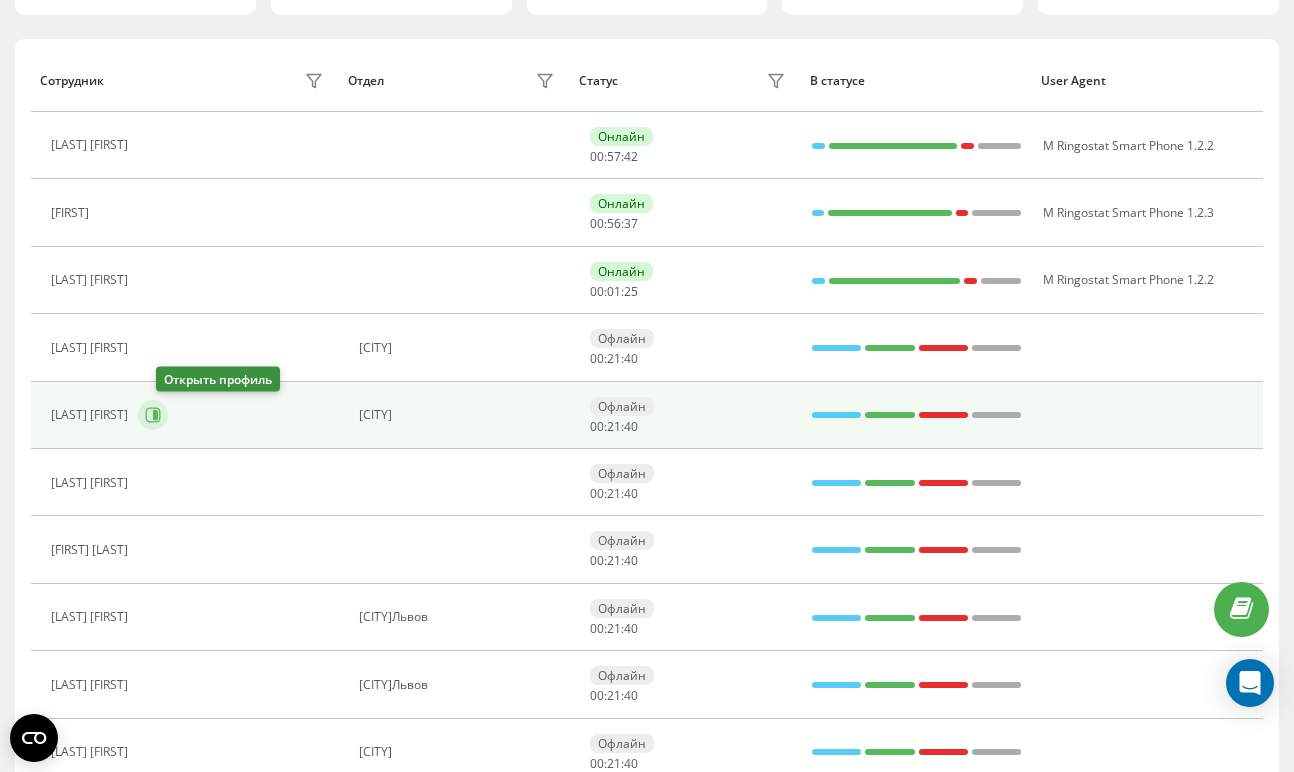 click at bounding box center [153, 415] 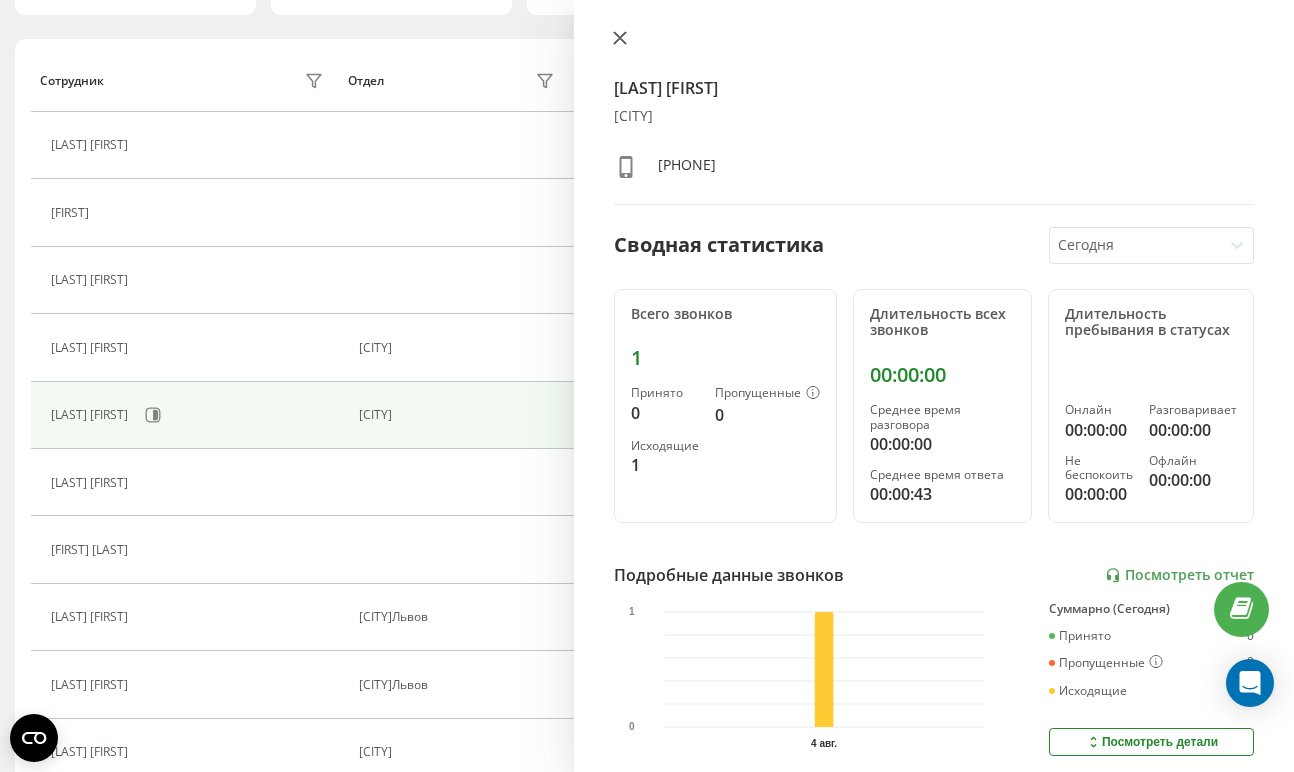 click 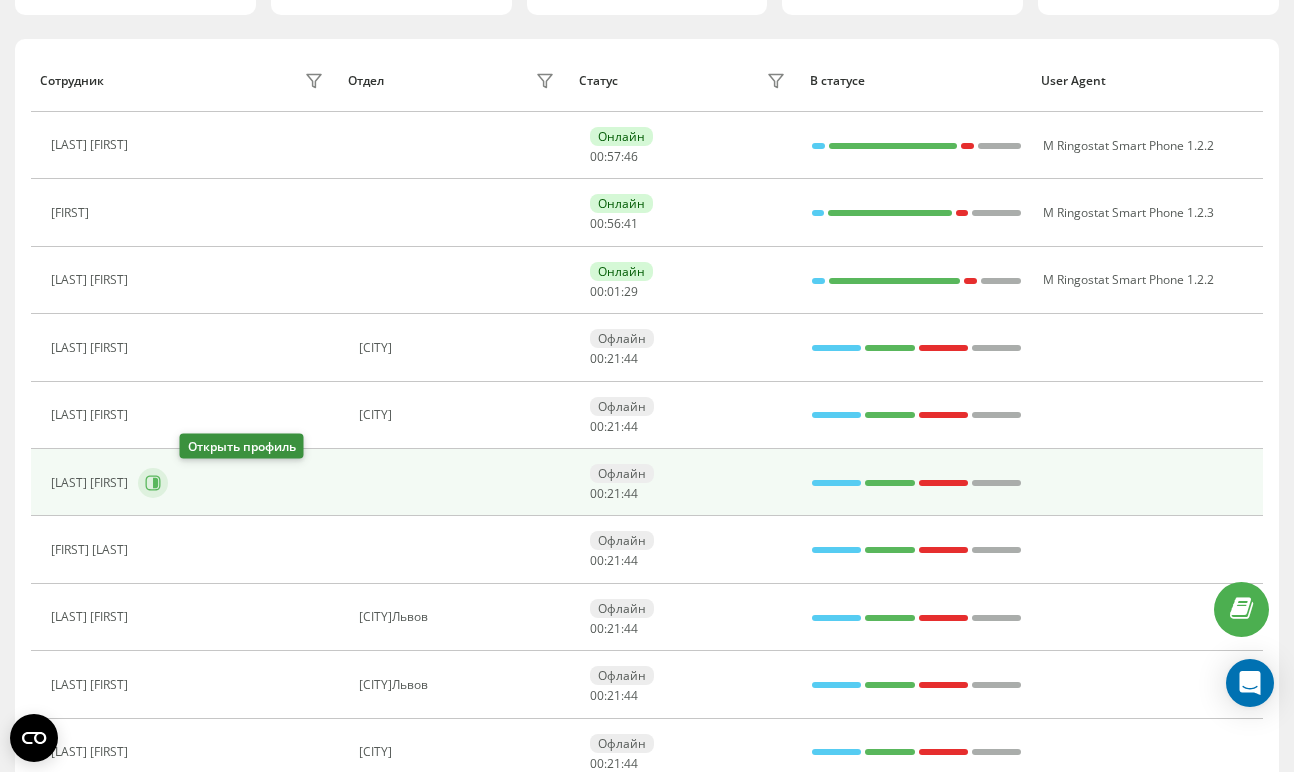 click at bounding box center [153, 483] 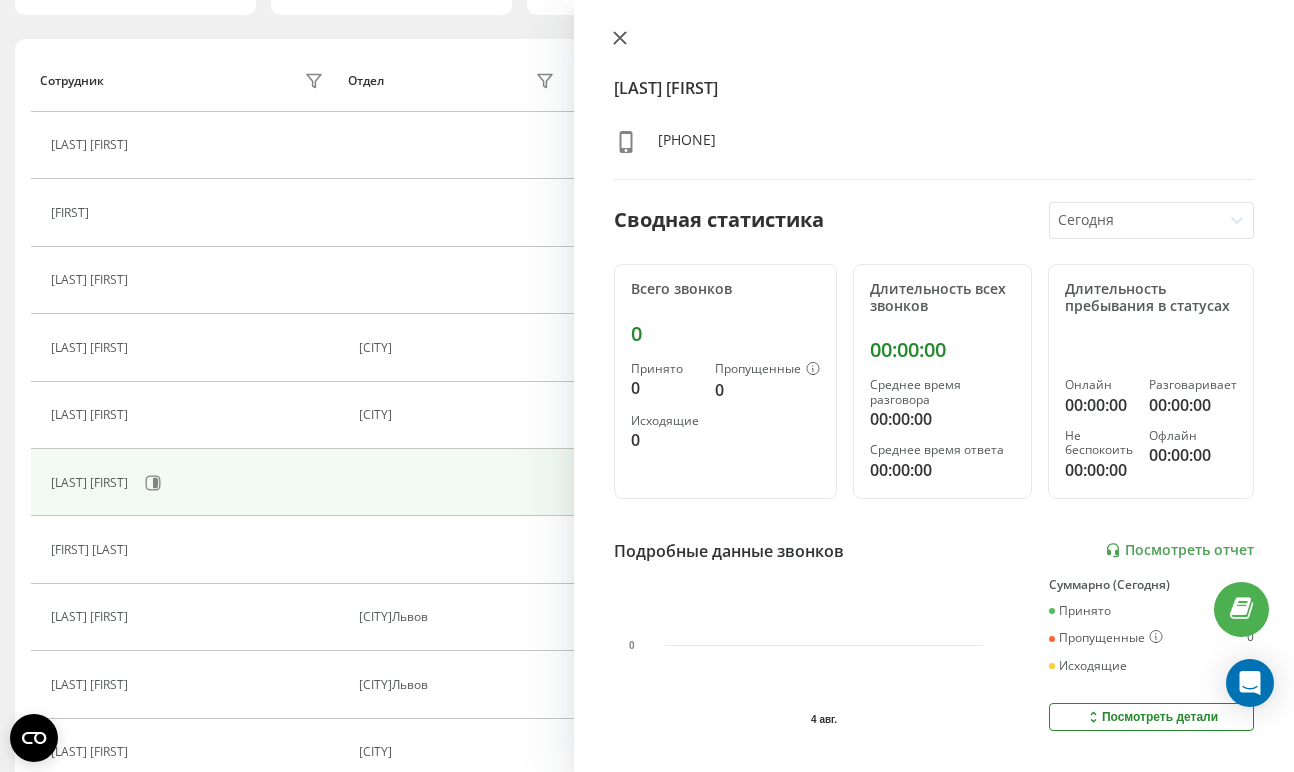 click 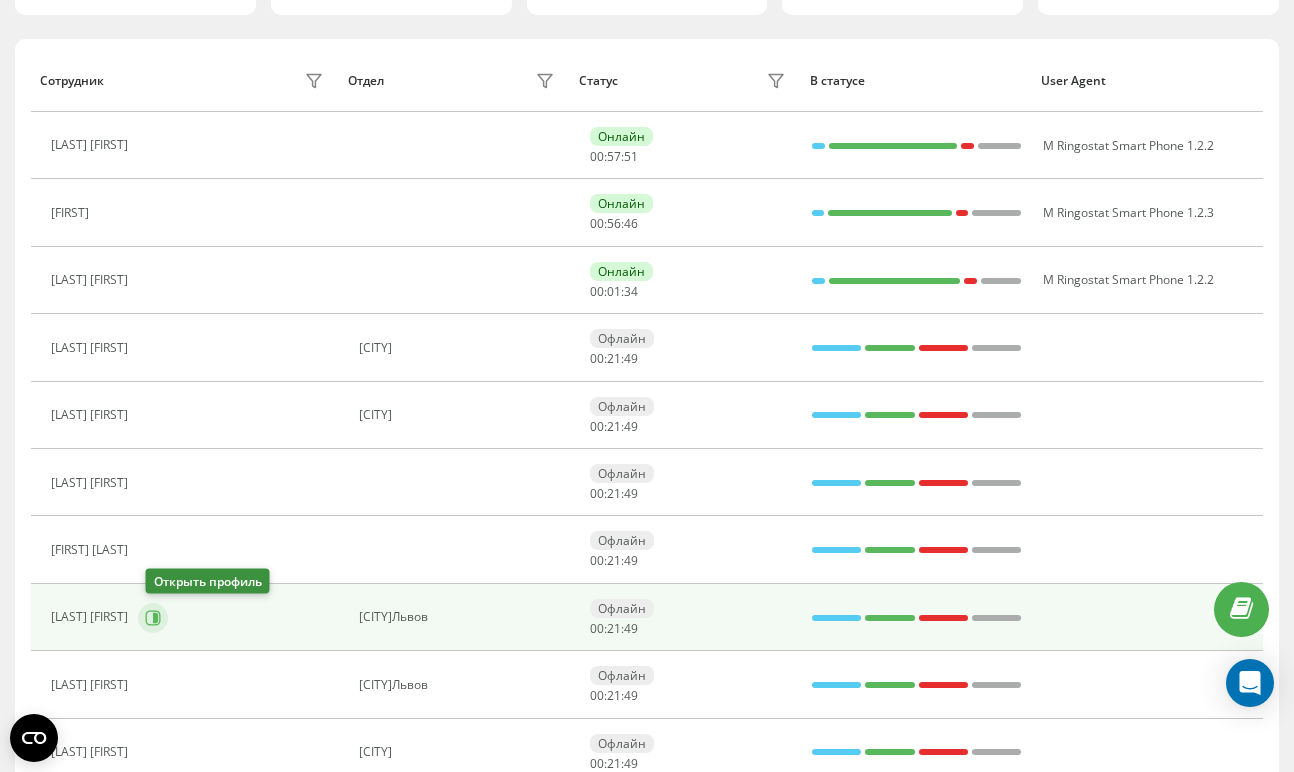 click 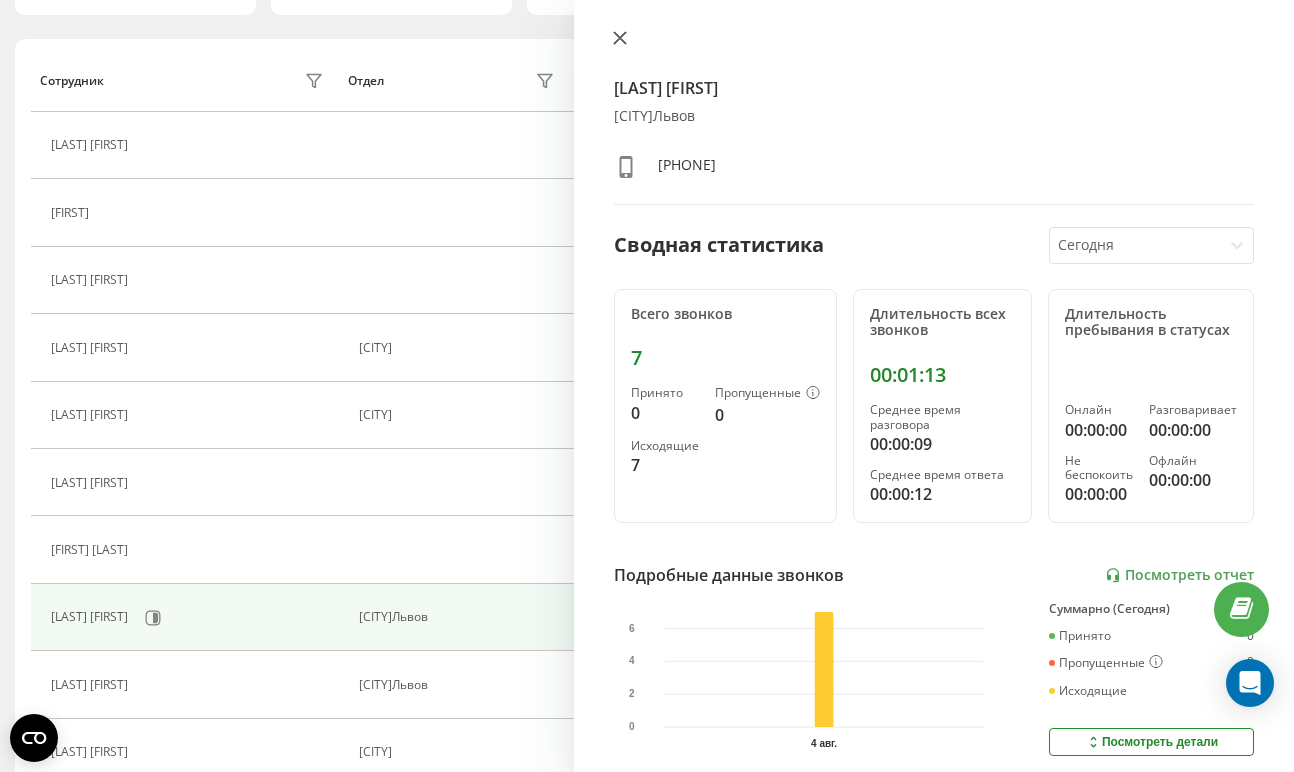click 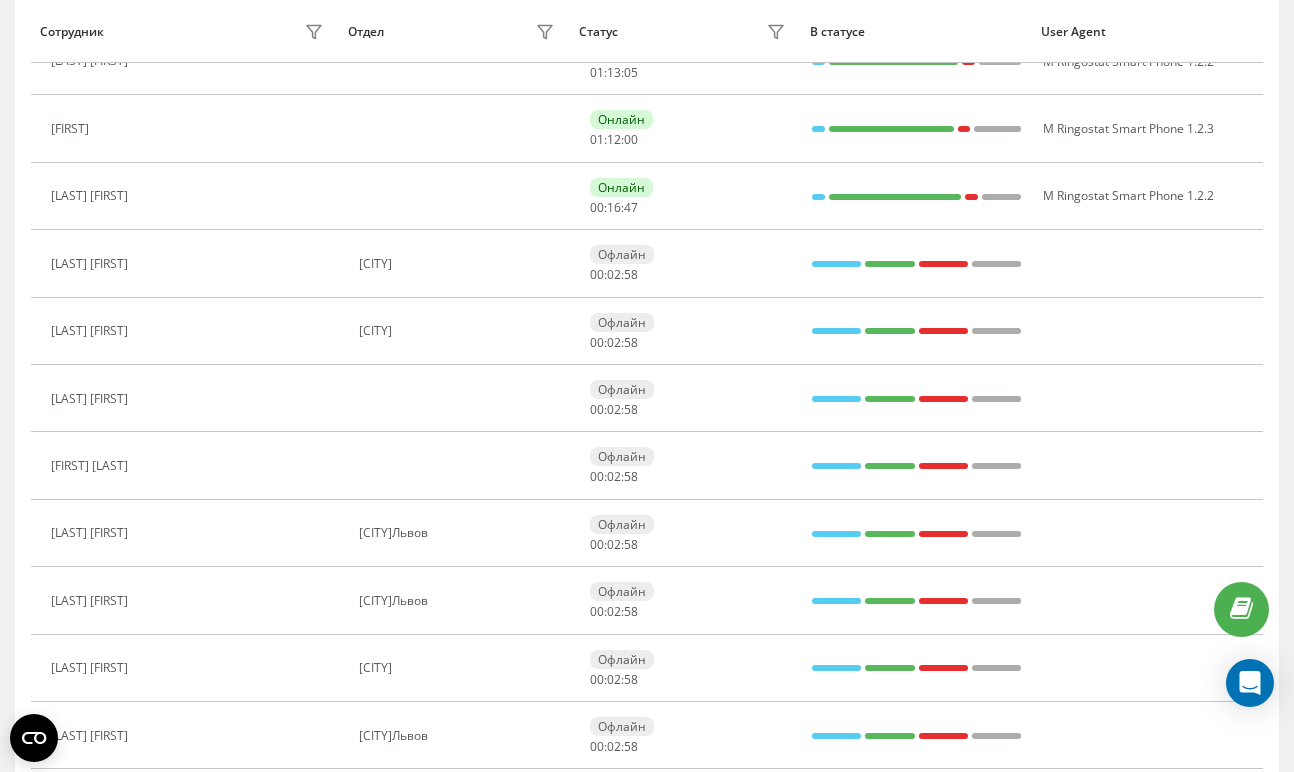 scroll, scrollTop: 0, scrollLeft: 0, axis: both 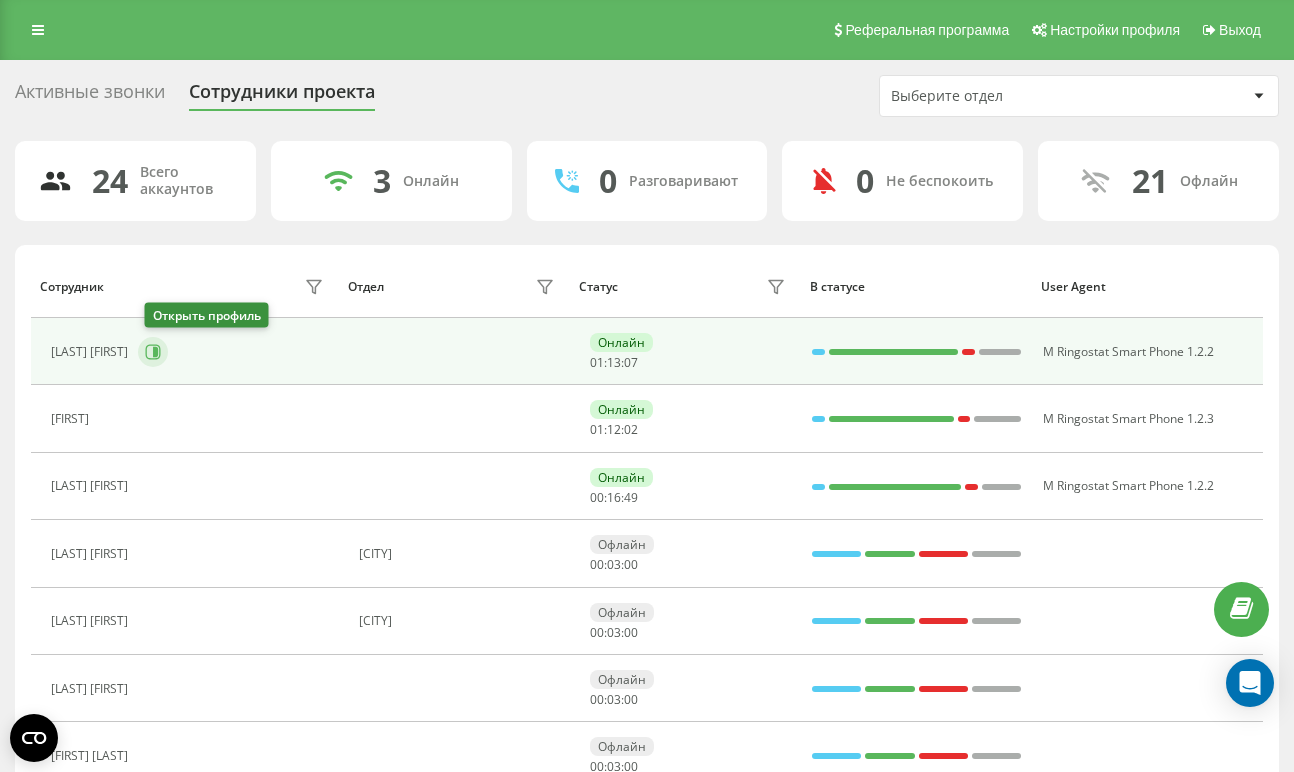 click 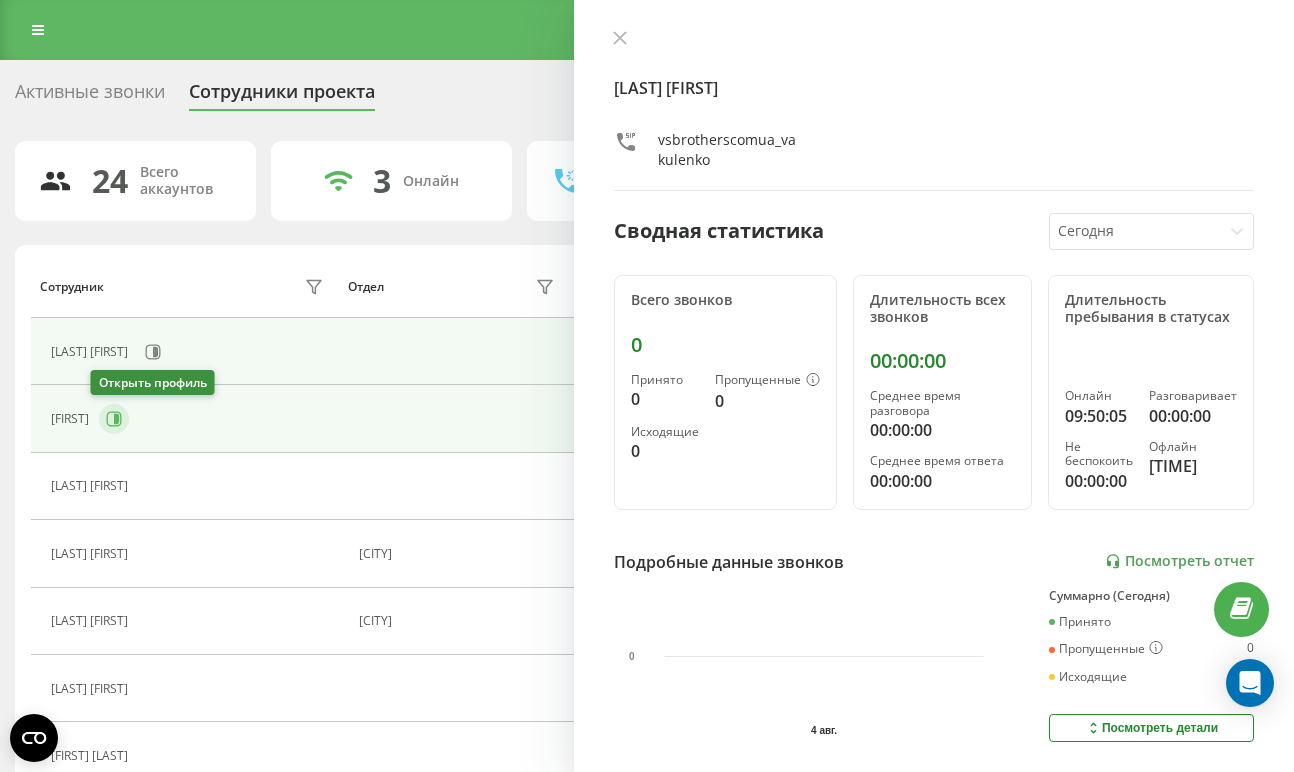 click 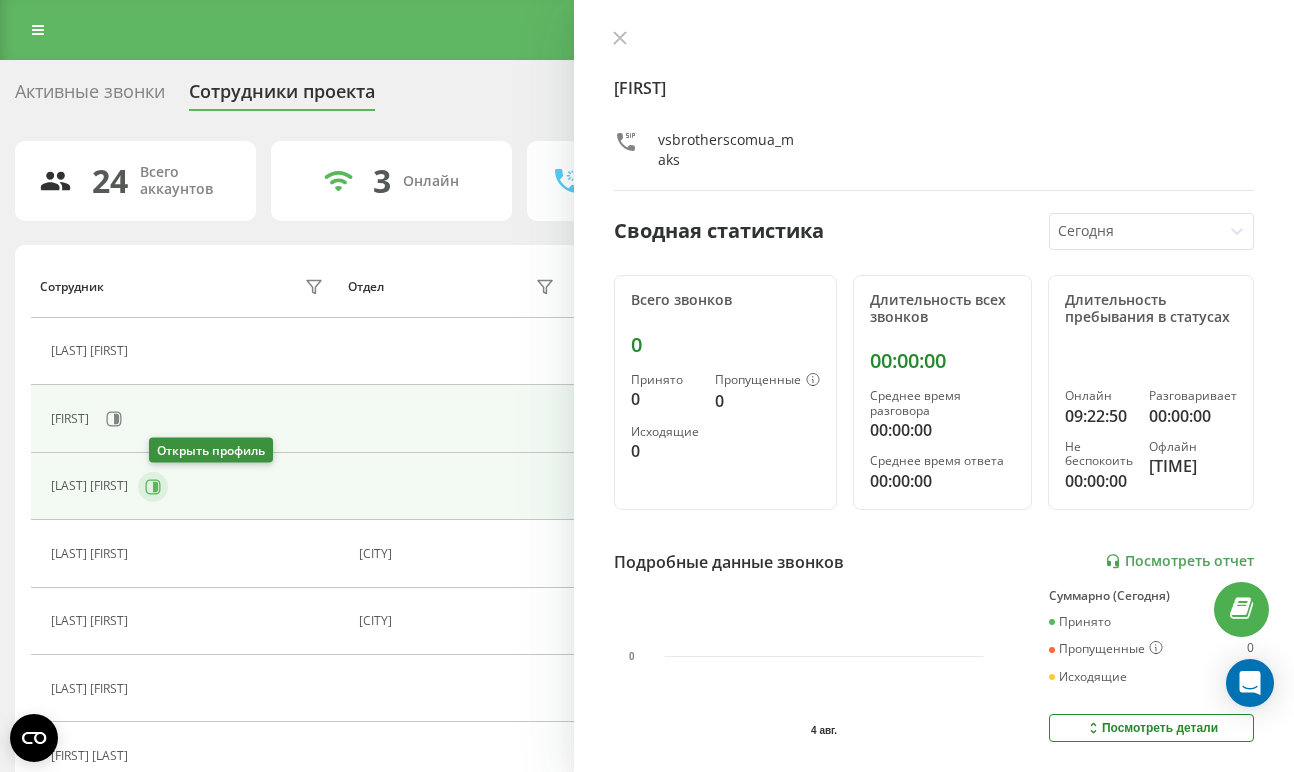 click 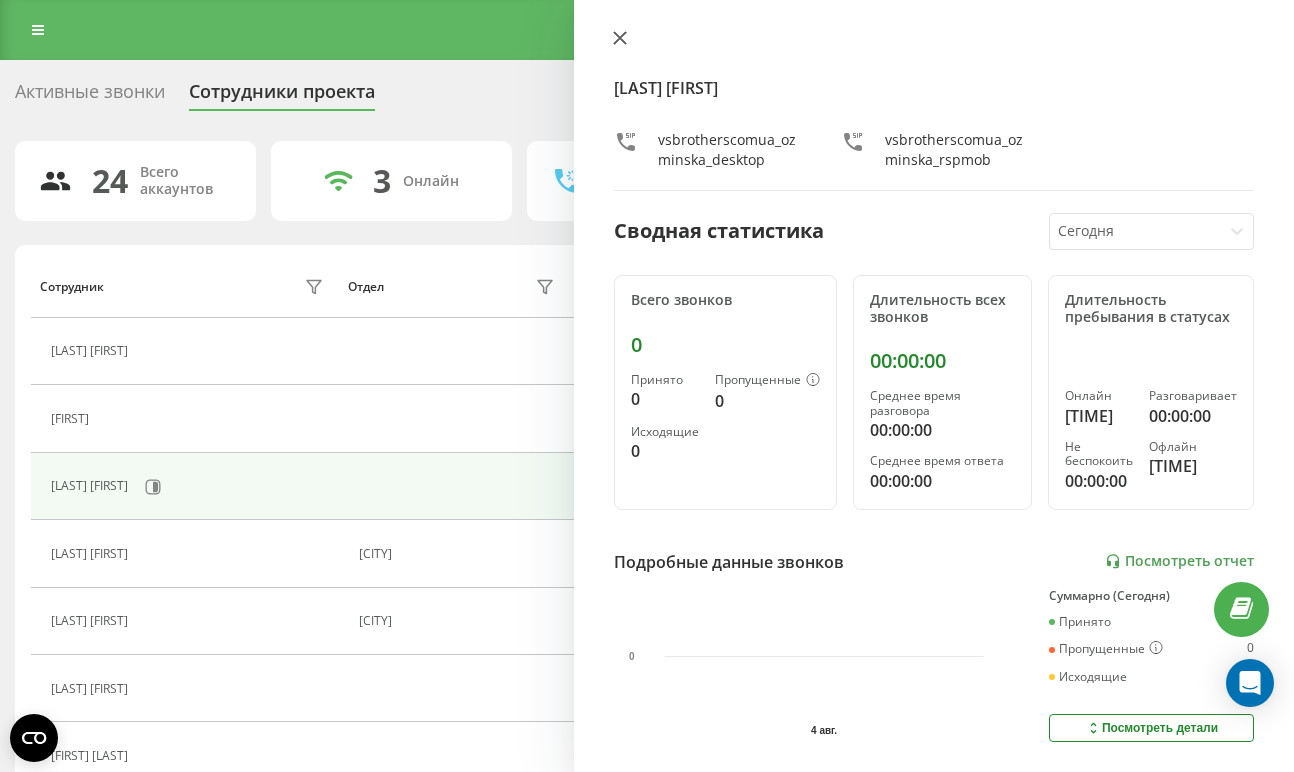 click 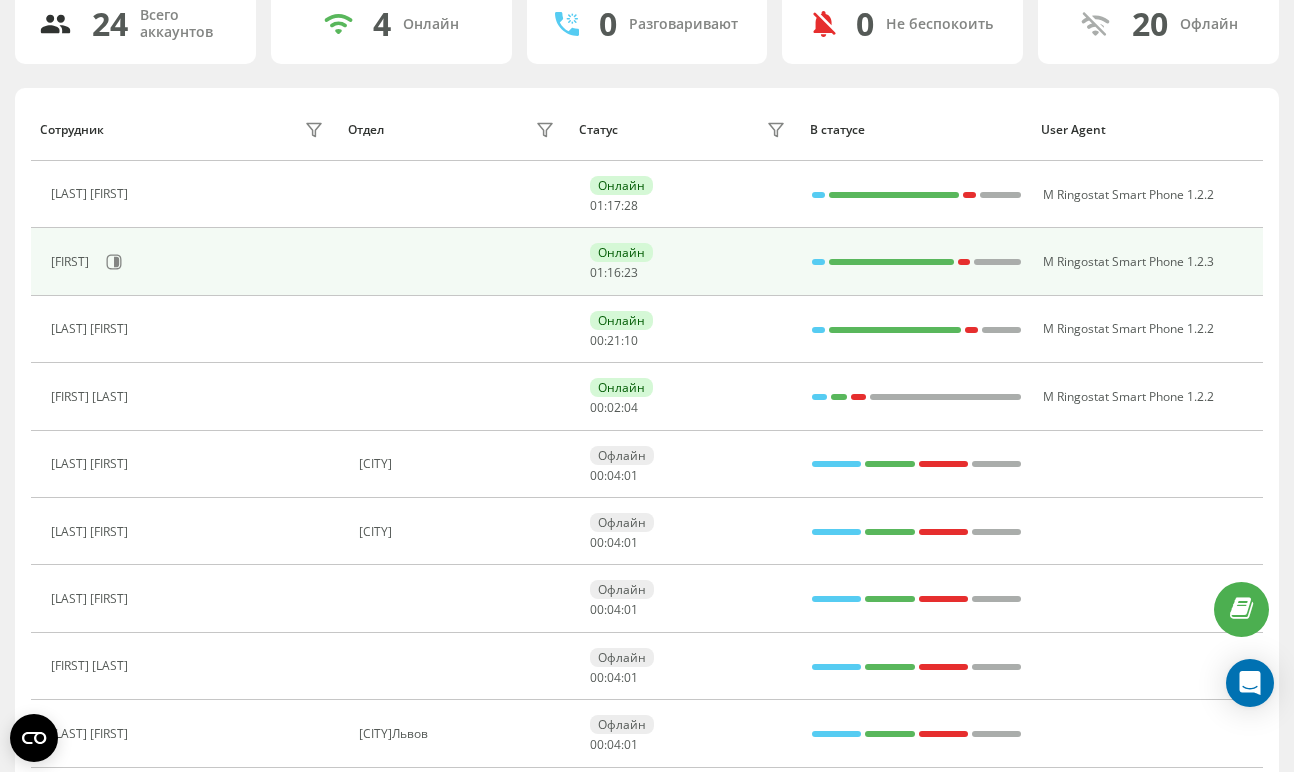 scroll, scrollTop: 160, scrollLeft: 0, axis: vertical 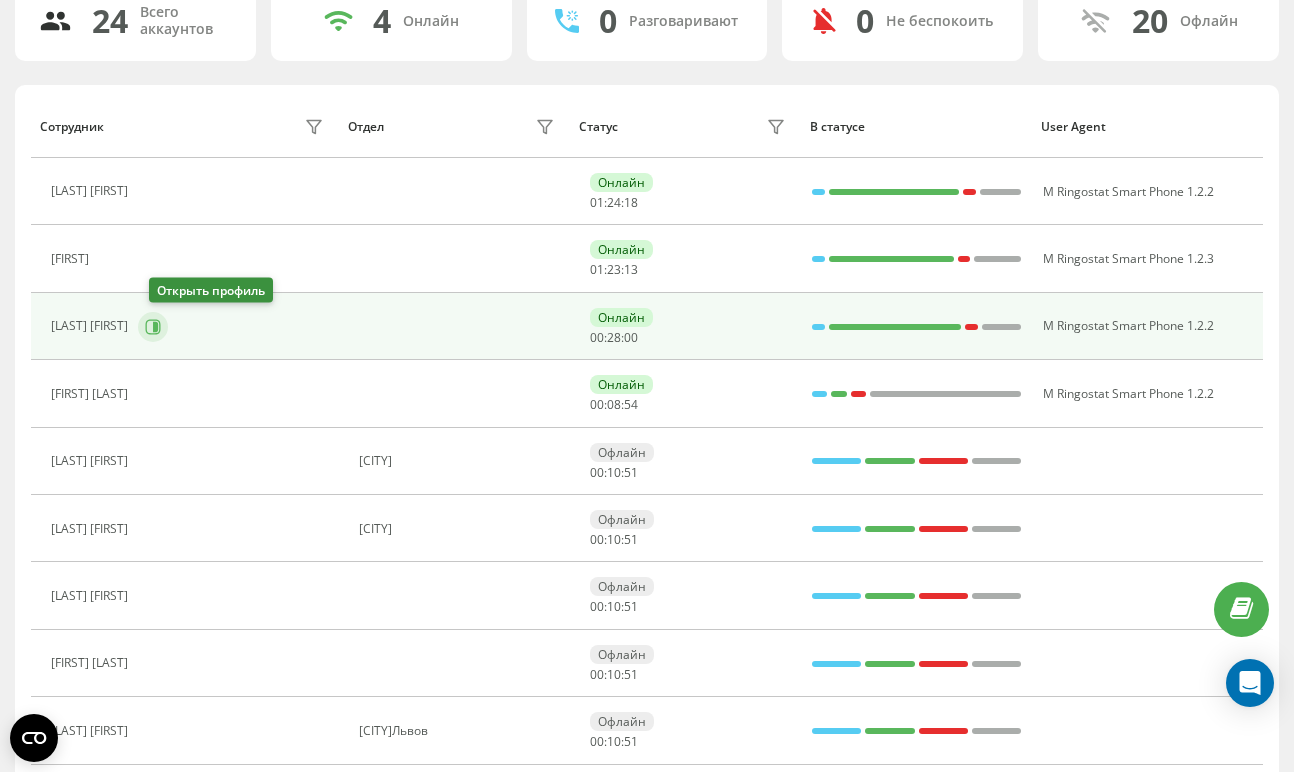 click 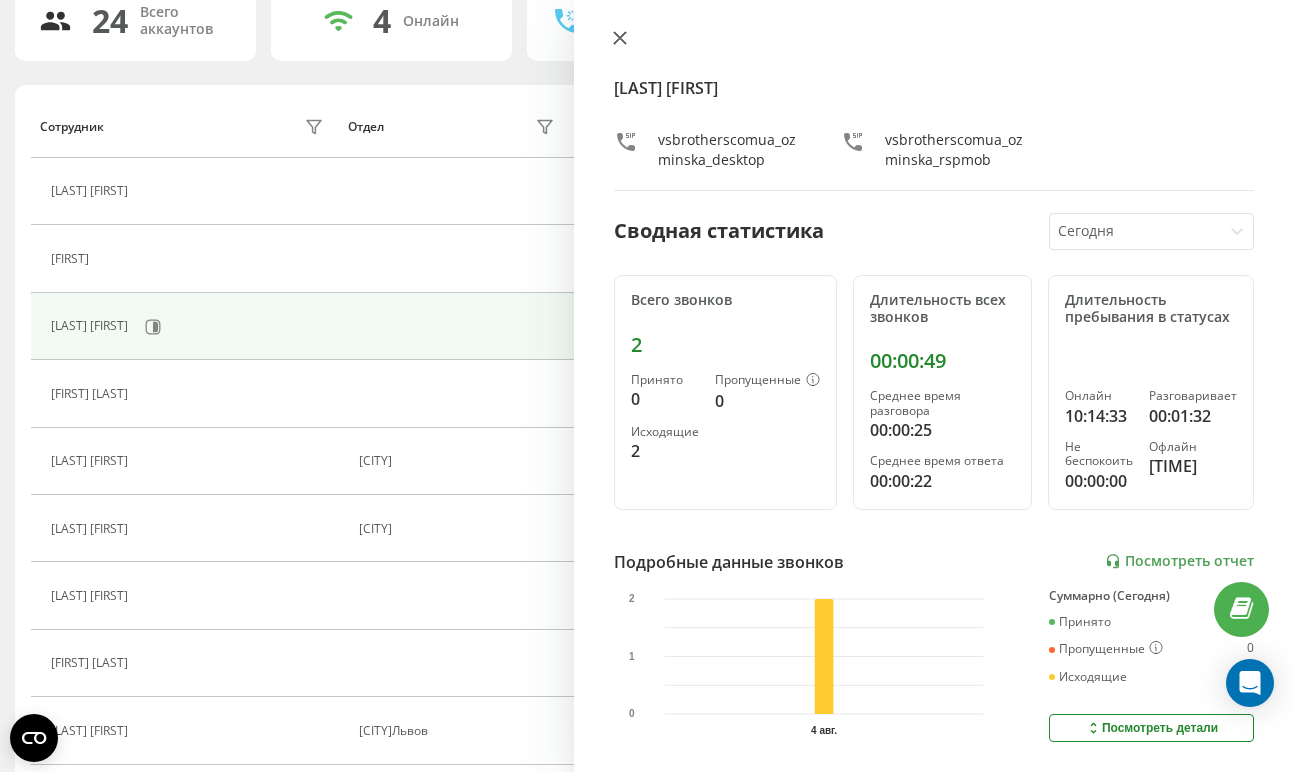 click 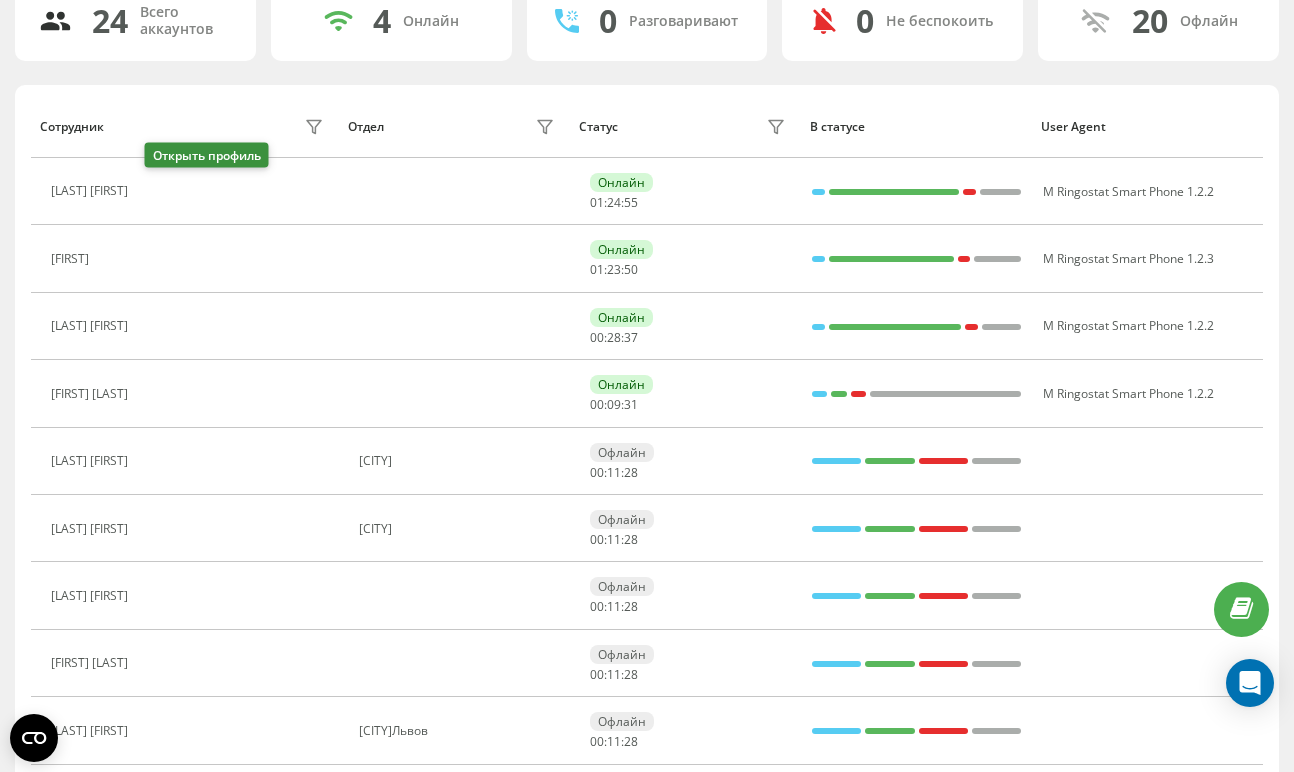 click 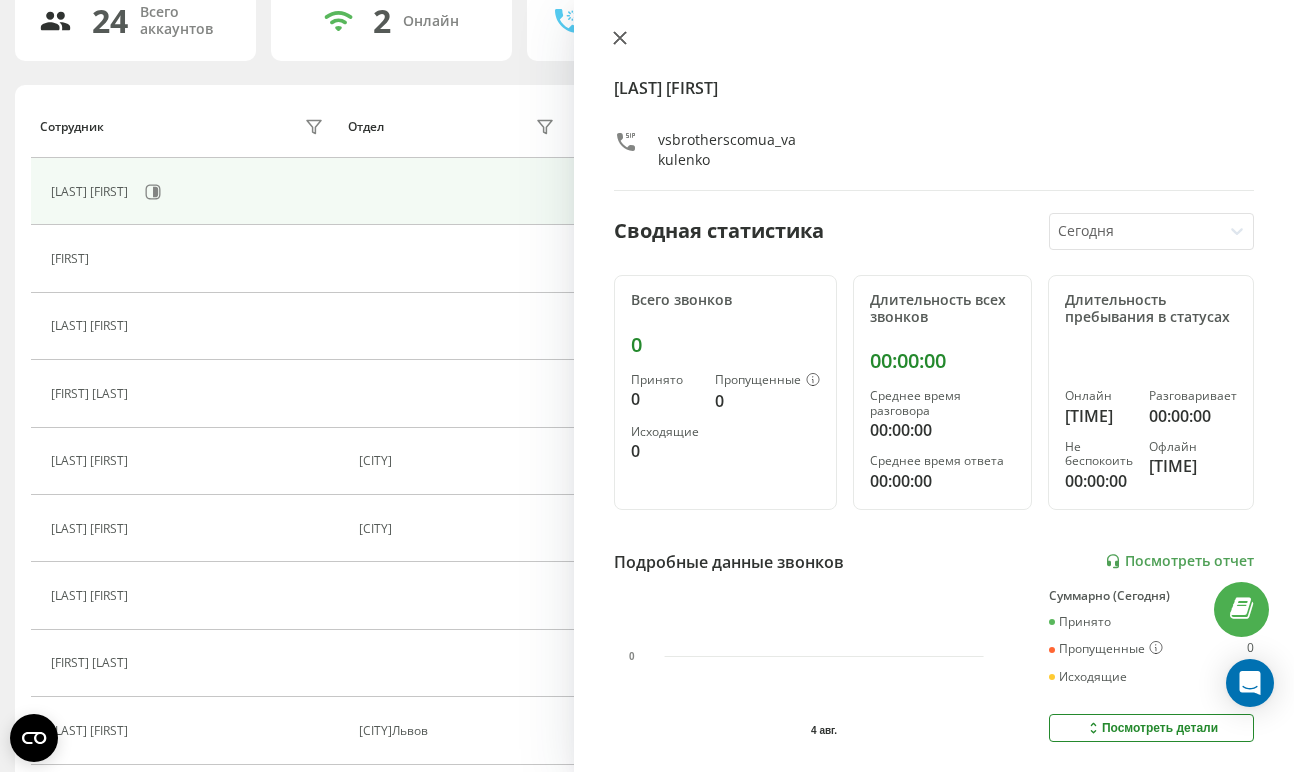 click 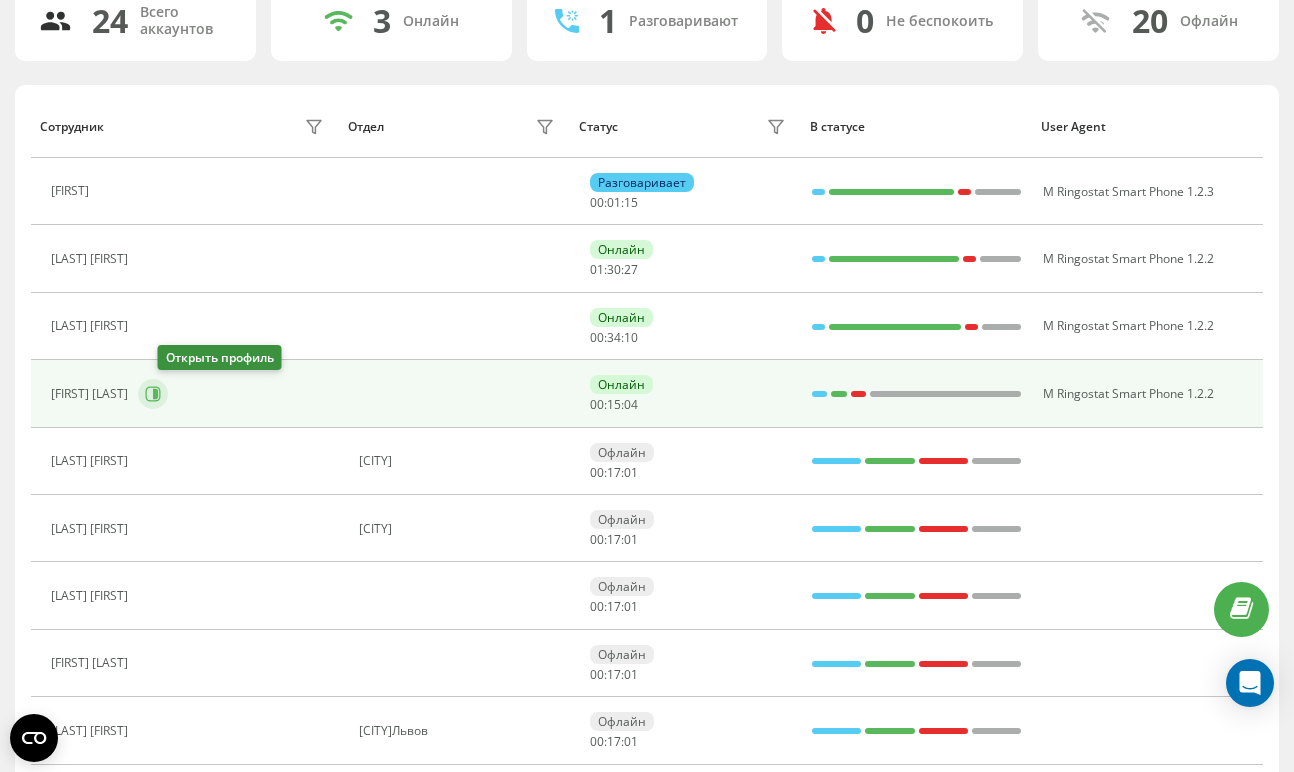 click 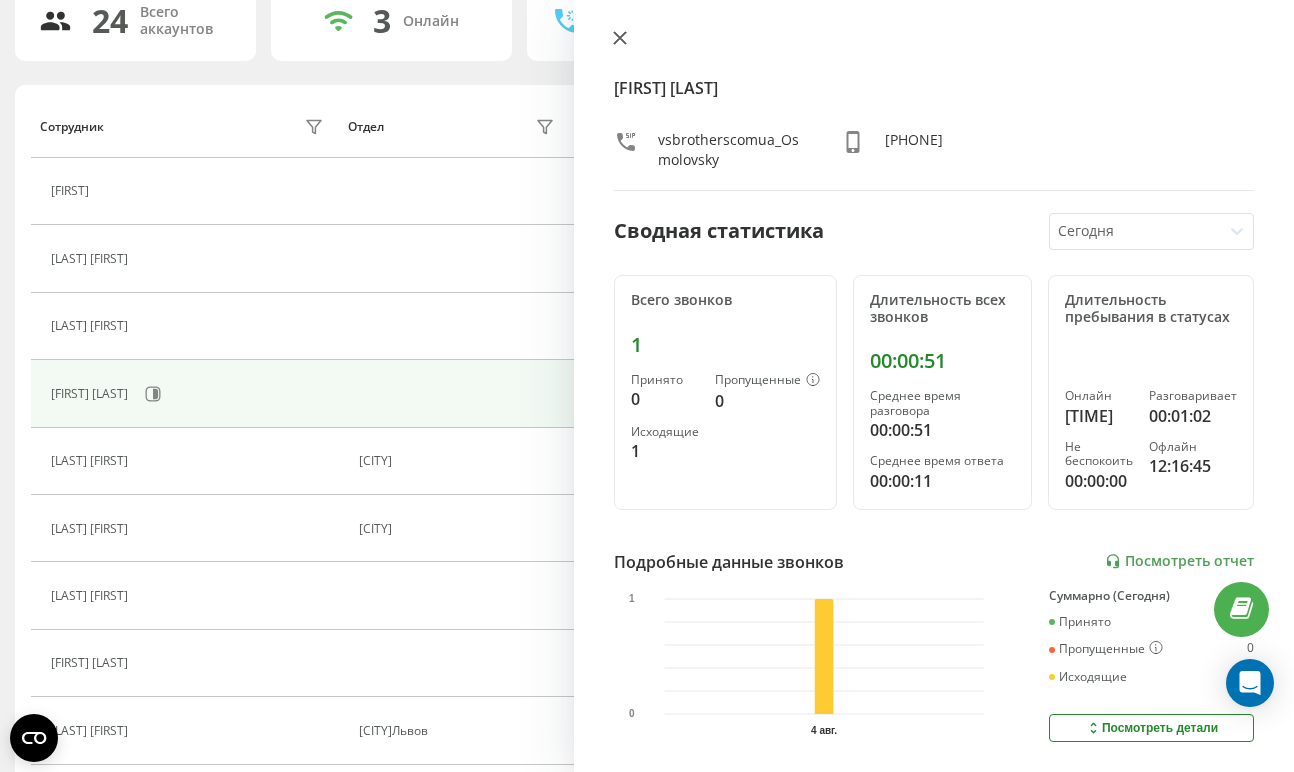 click 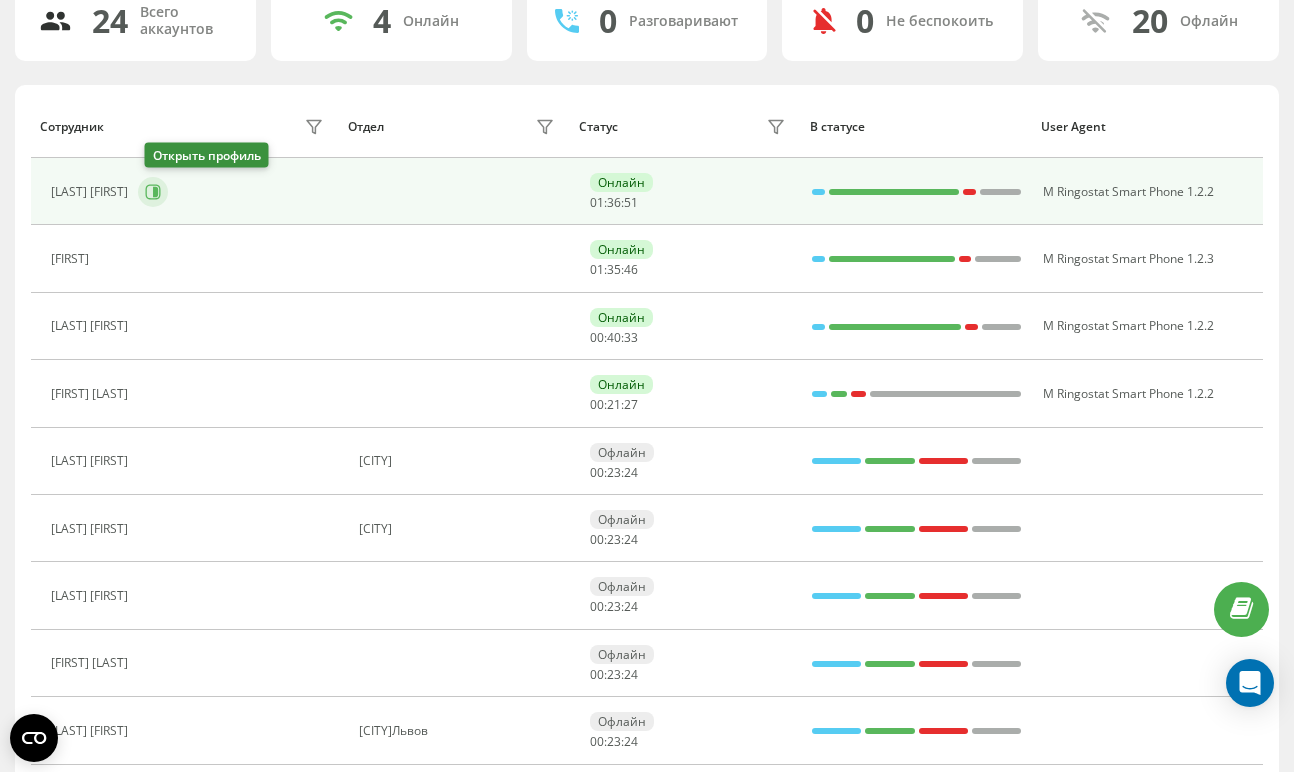 click at bounding box center (153, 192) 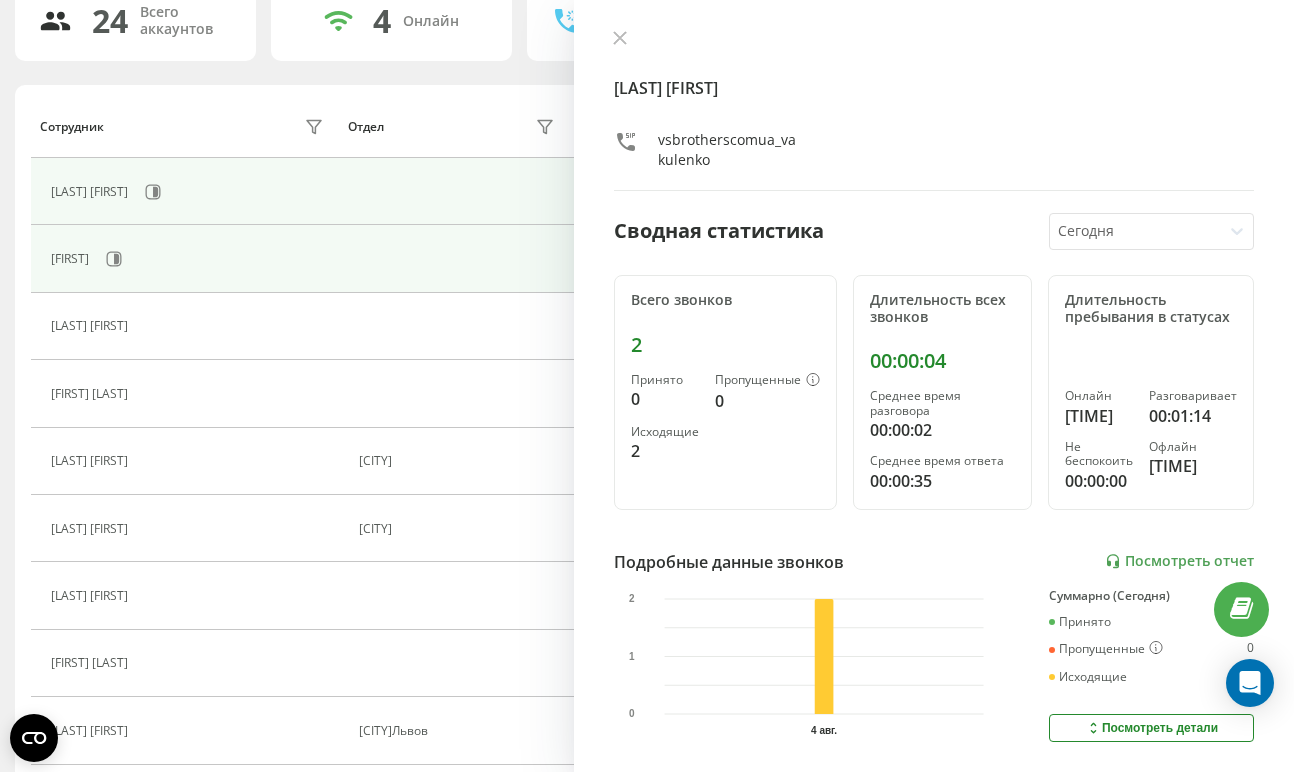 click on "[FIRST]" at bounding box center (189, 259) 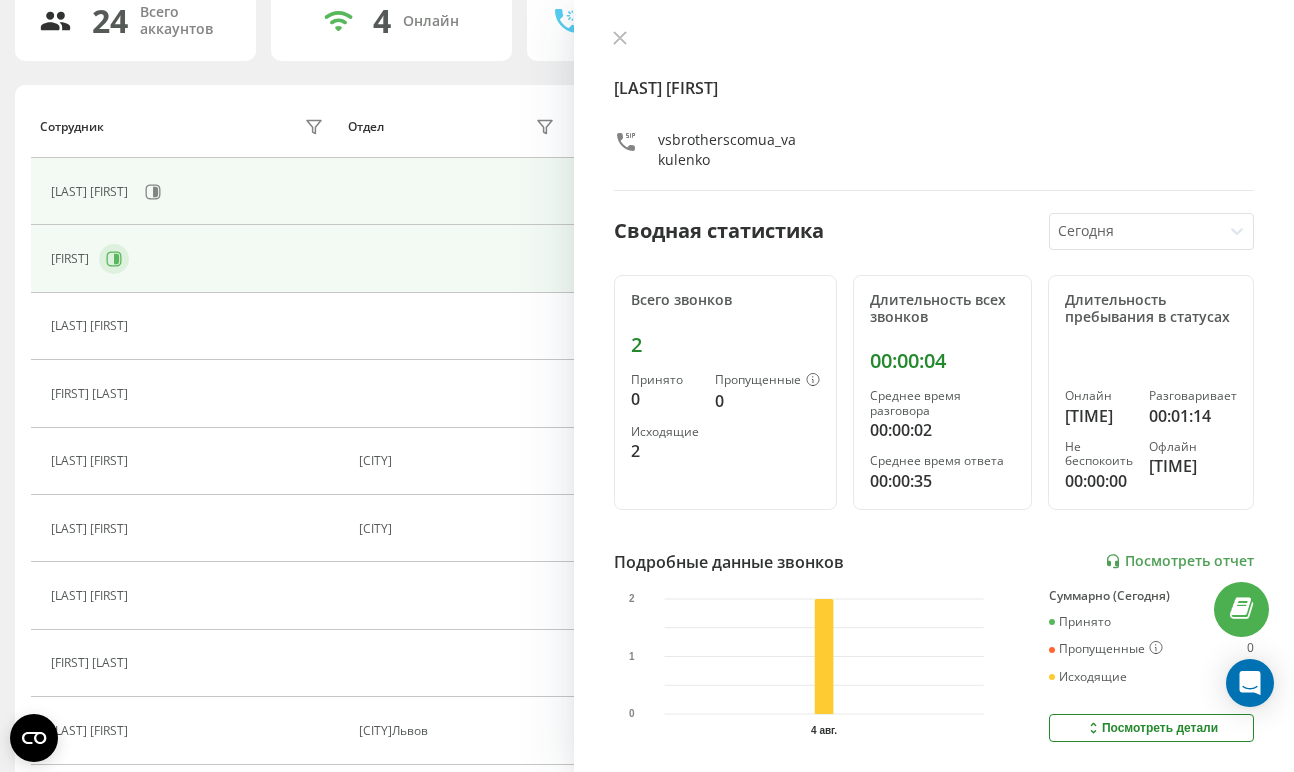 click at bounding box center [114, 259] 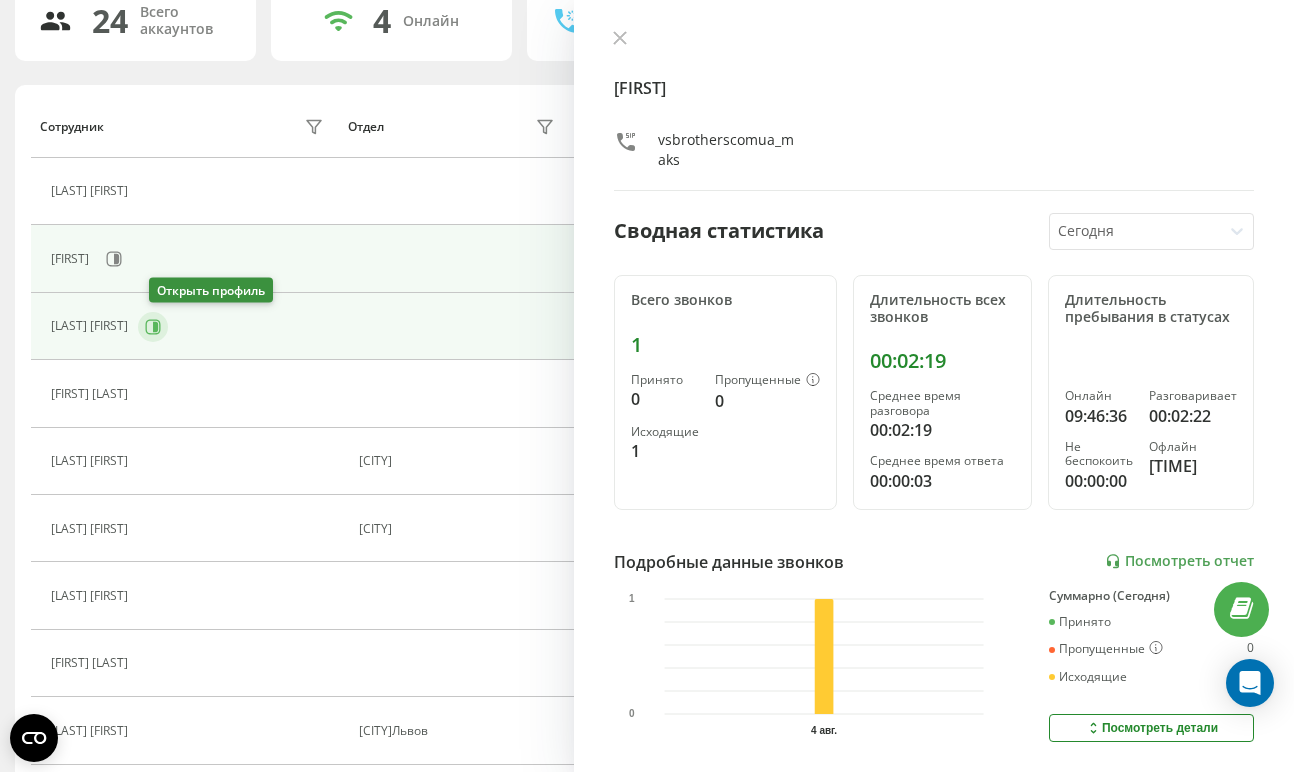 click 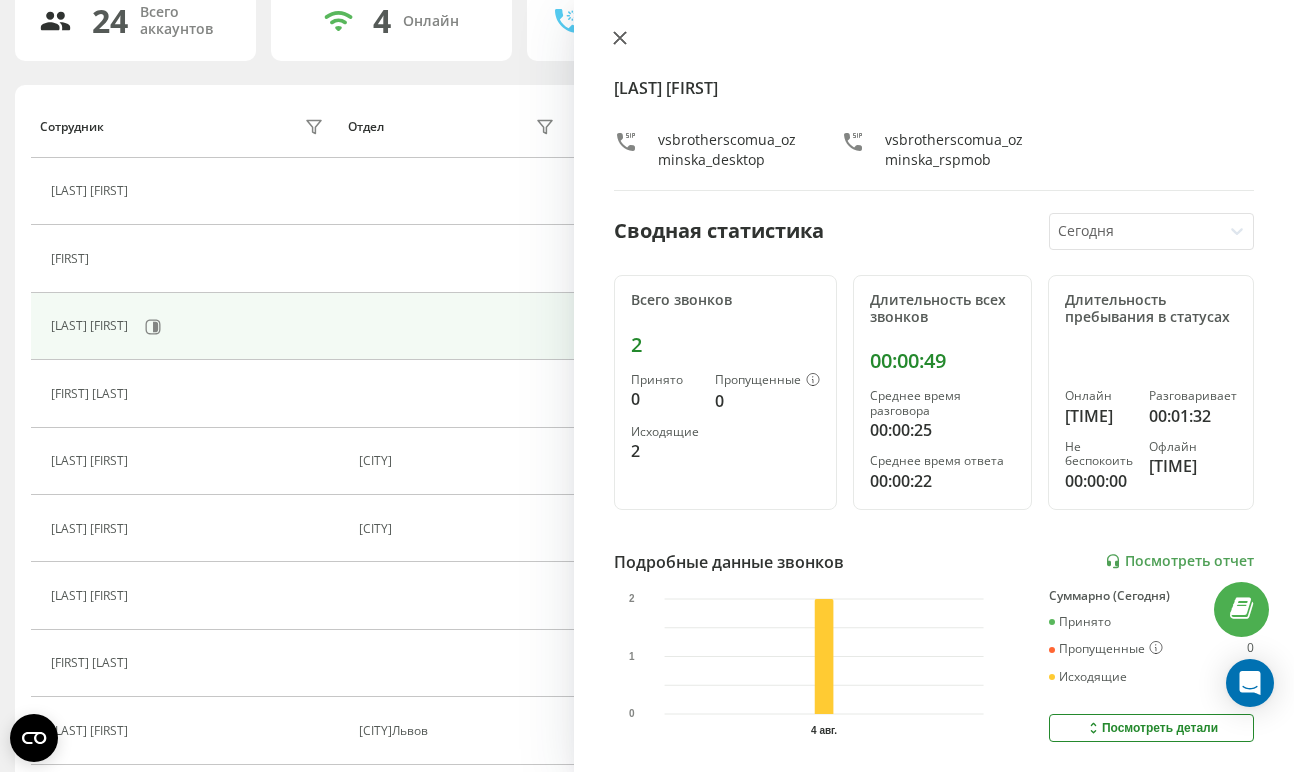 click 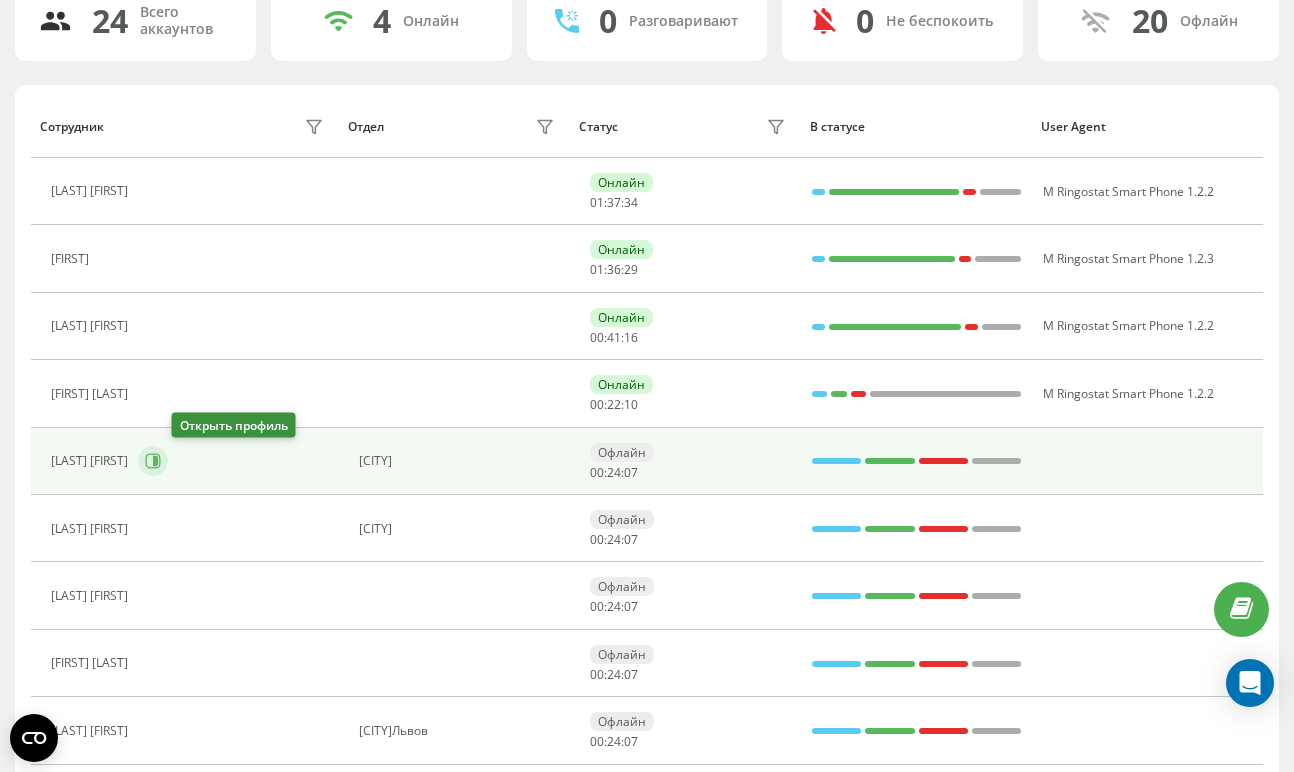 click 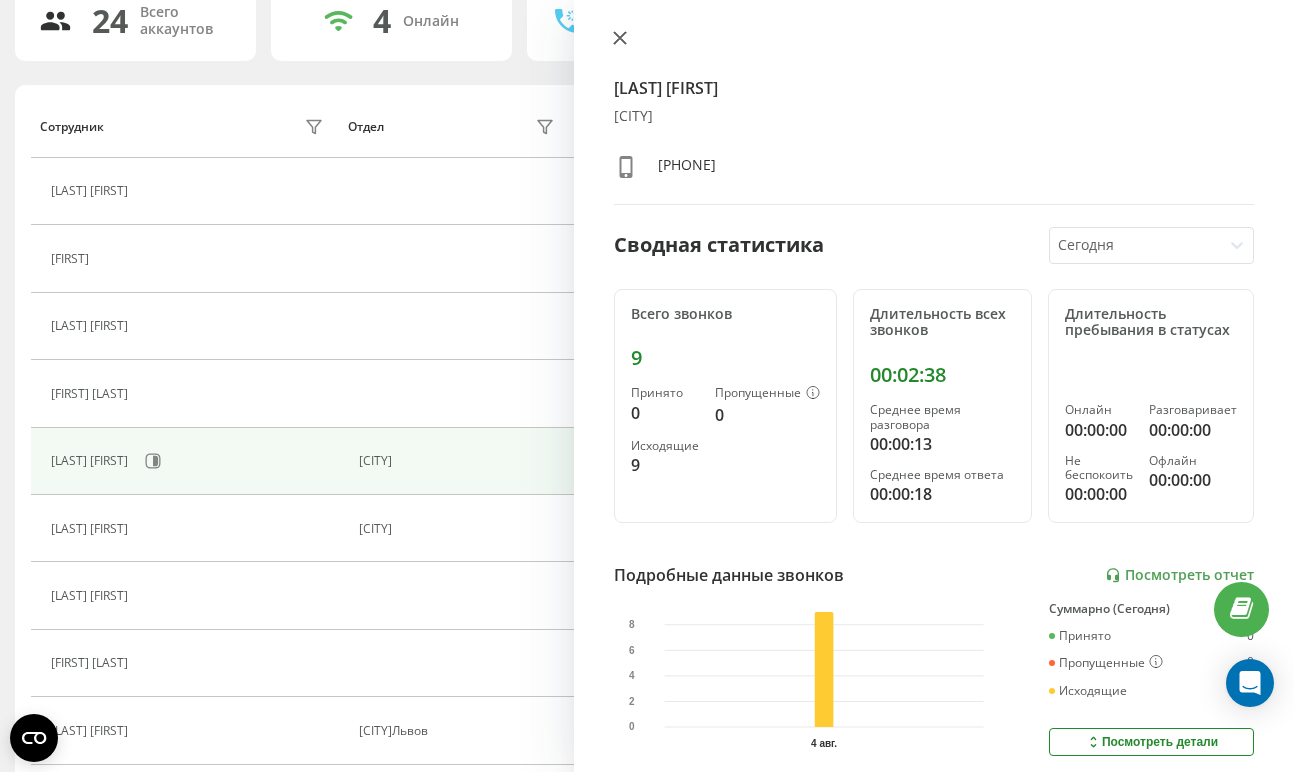 click 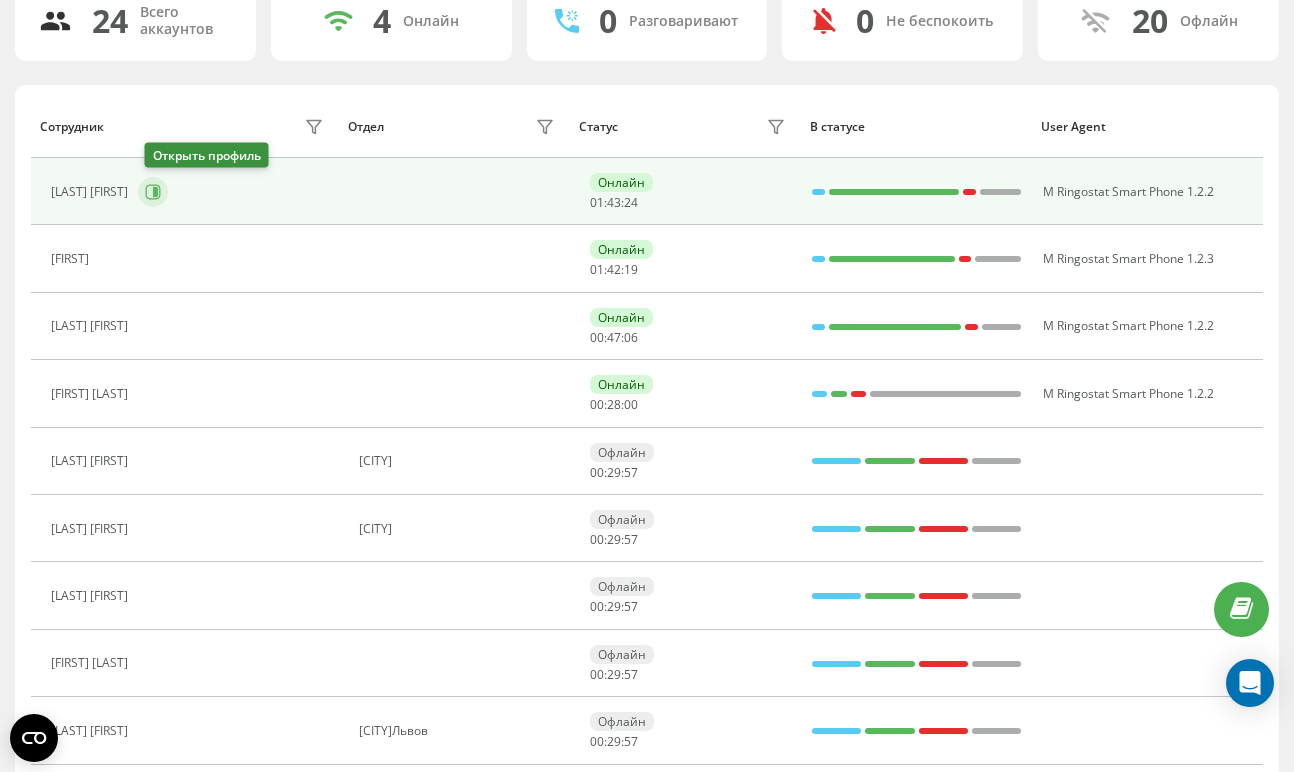 click 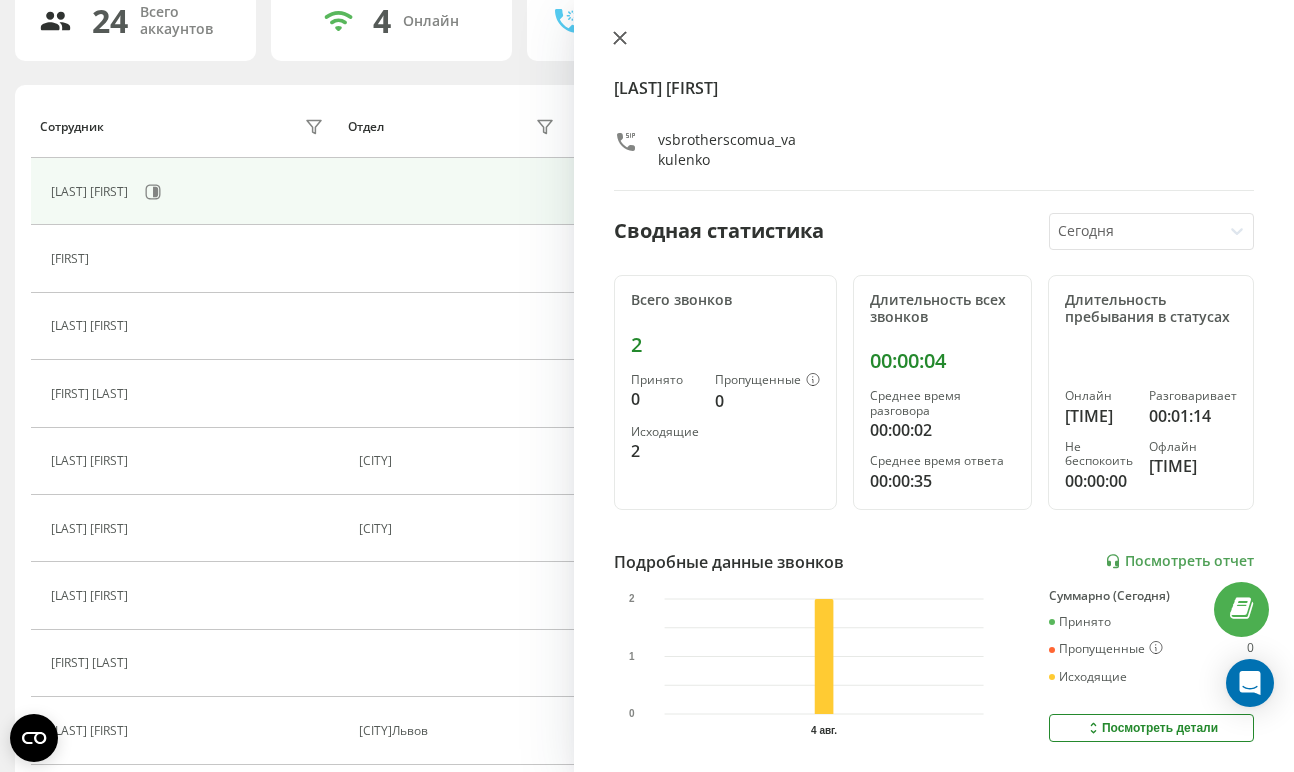 click 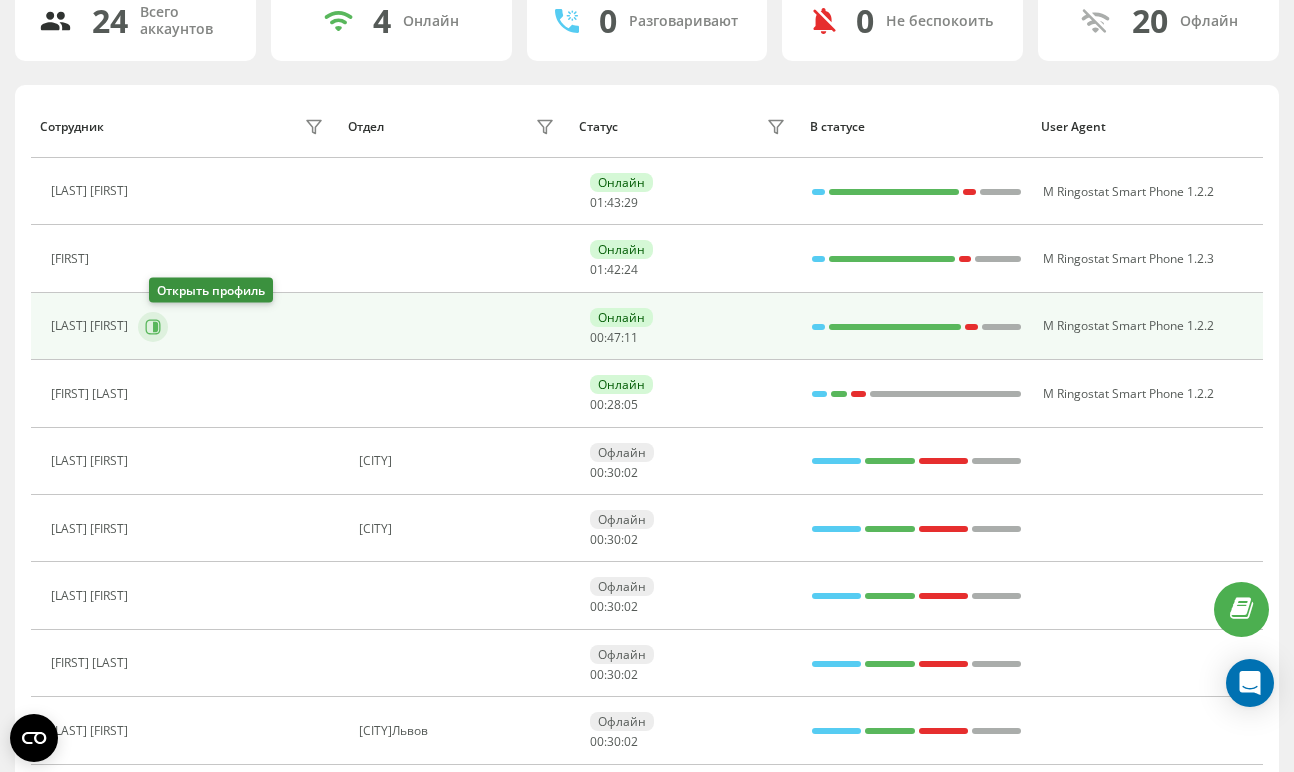 click 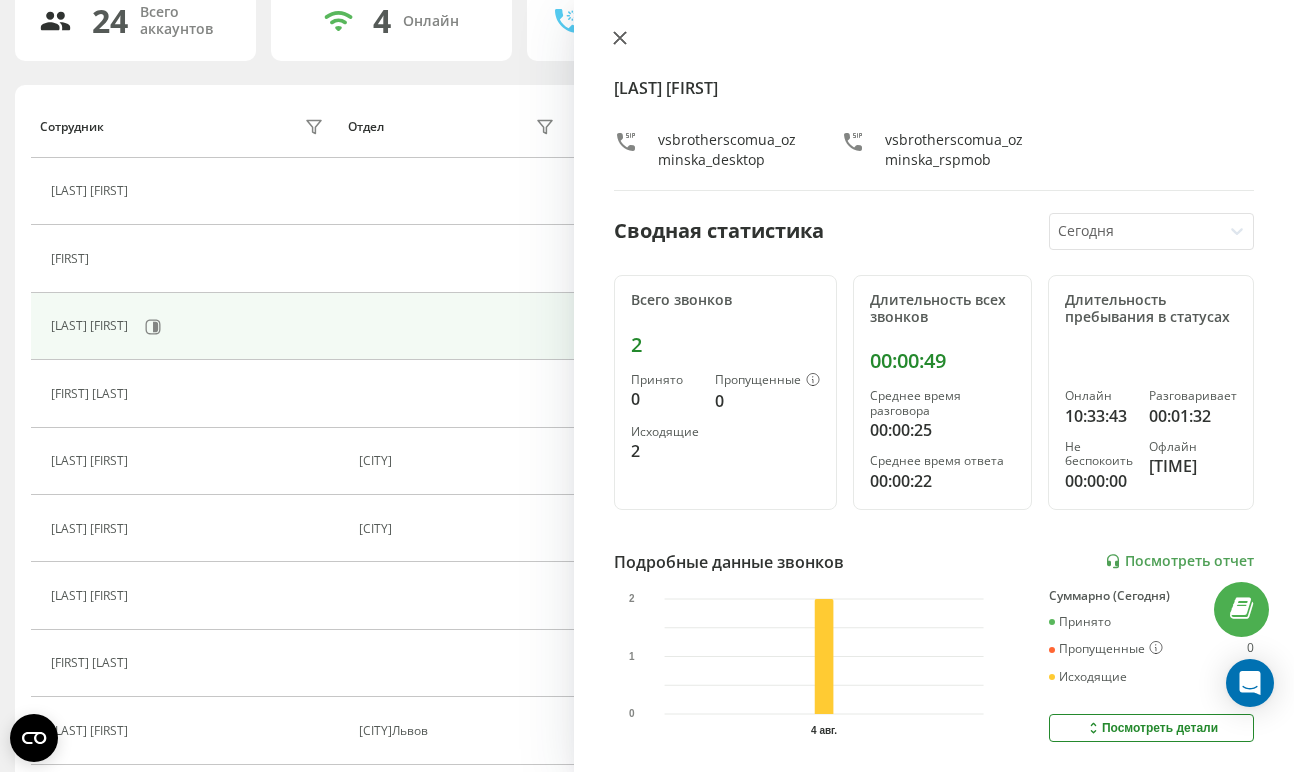 click 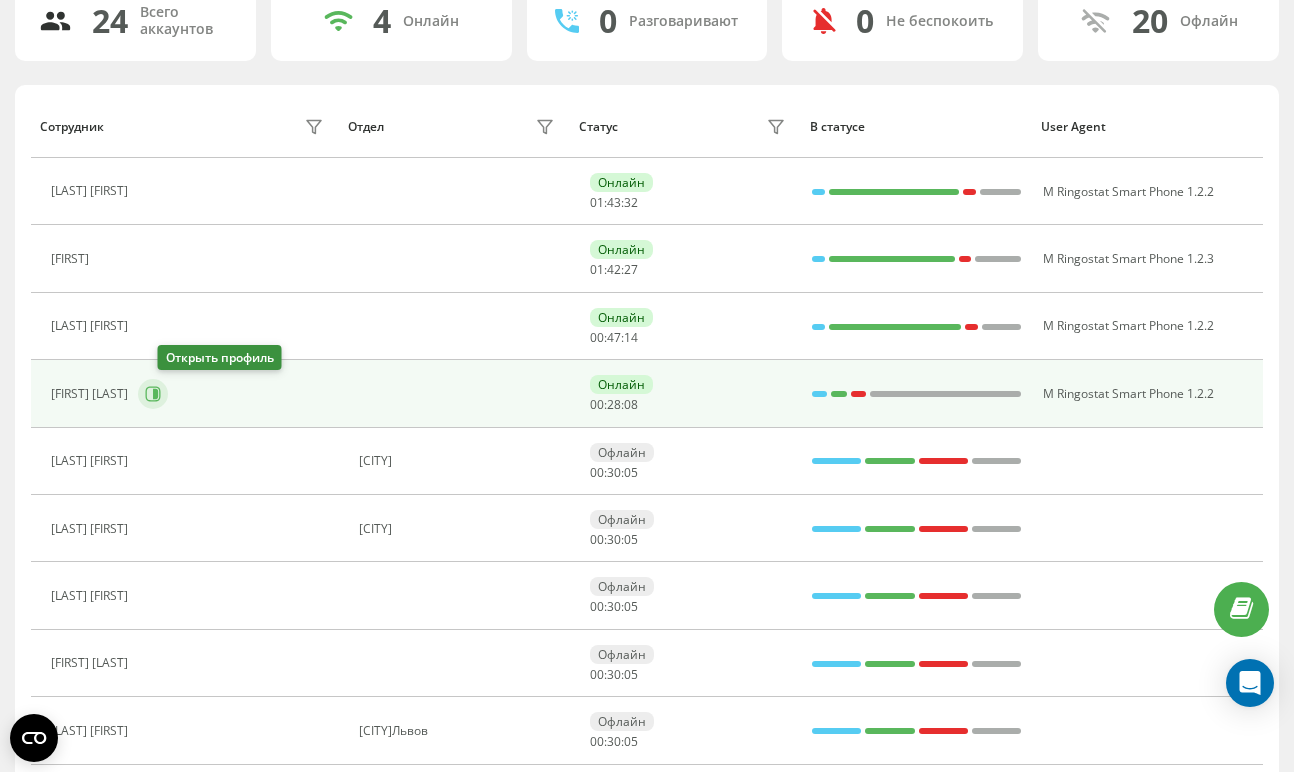 click at bounding box center [153, 394] 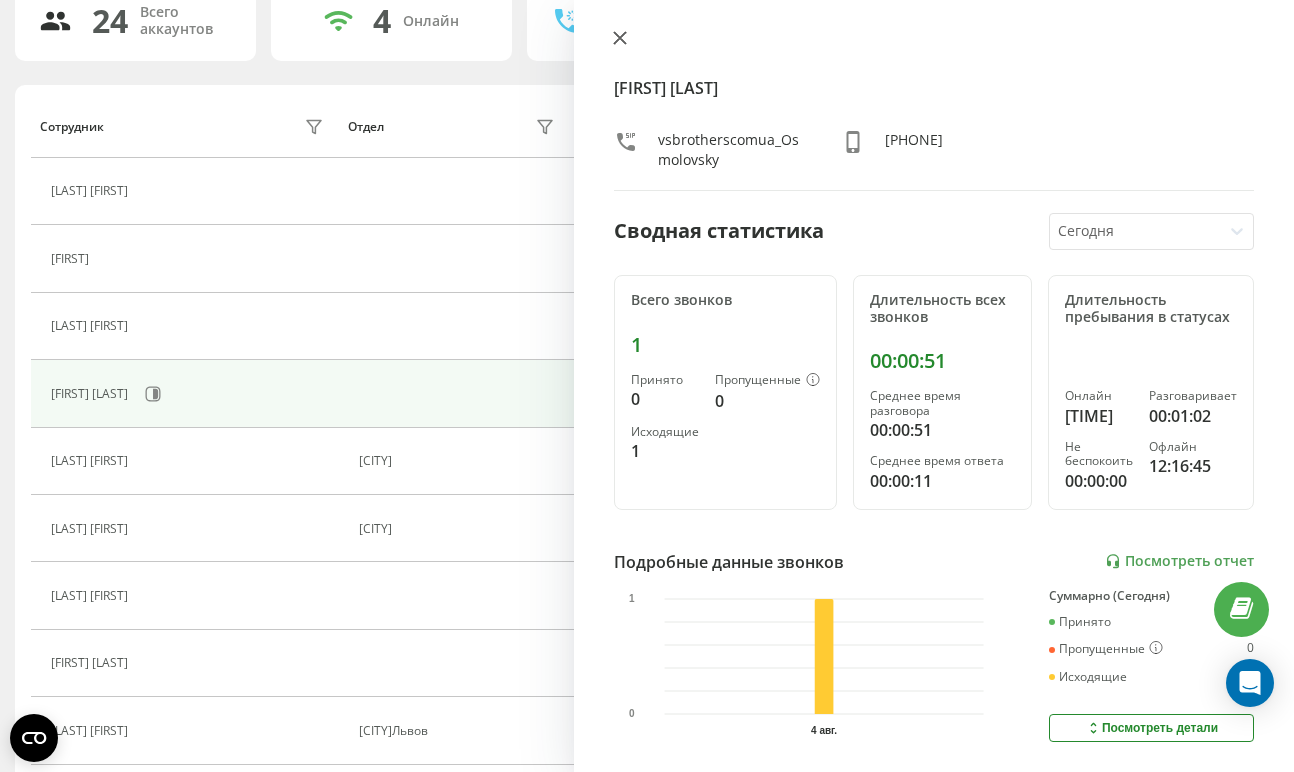click at bounding box center (620, 39) 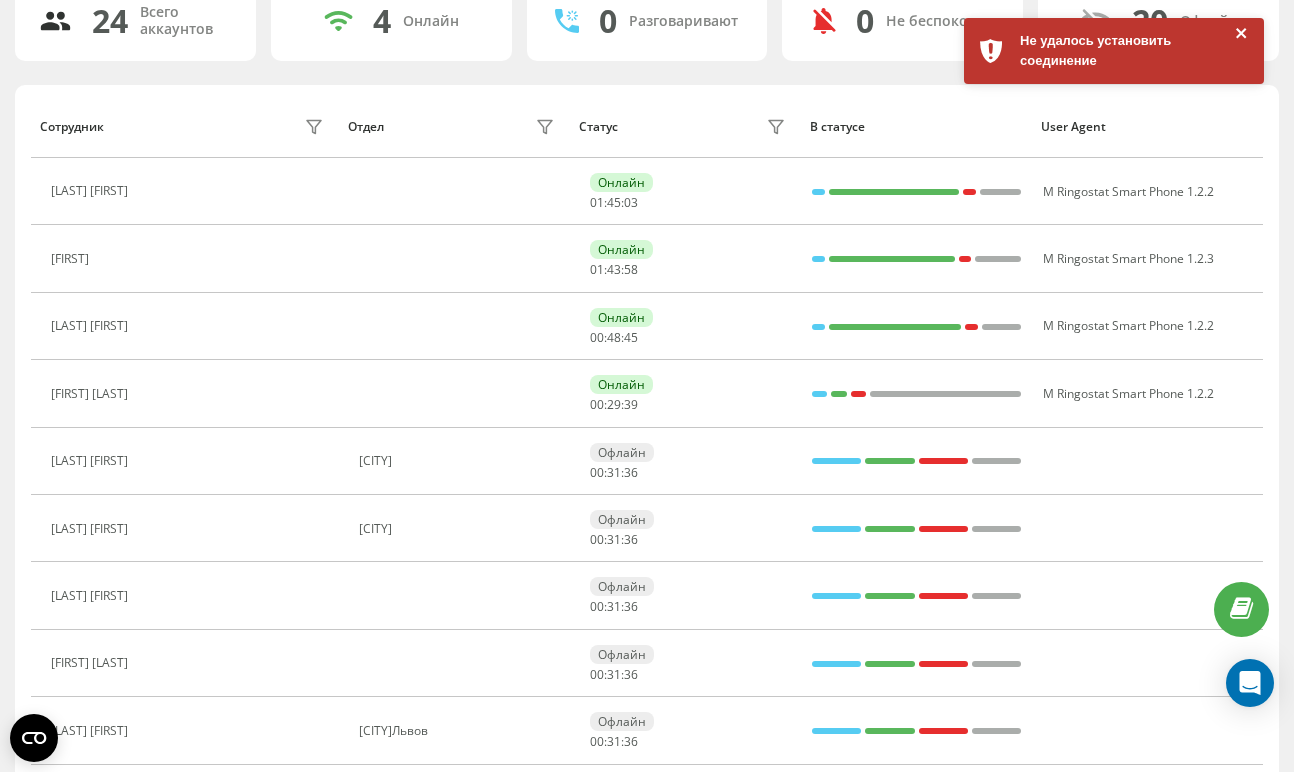 click 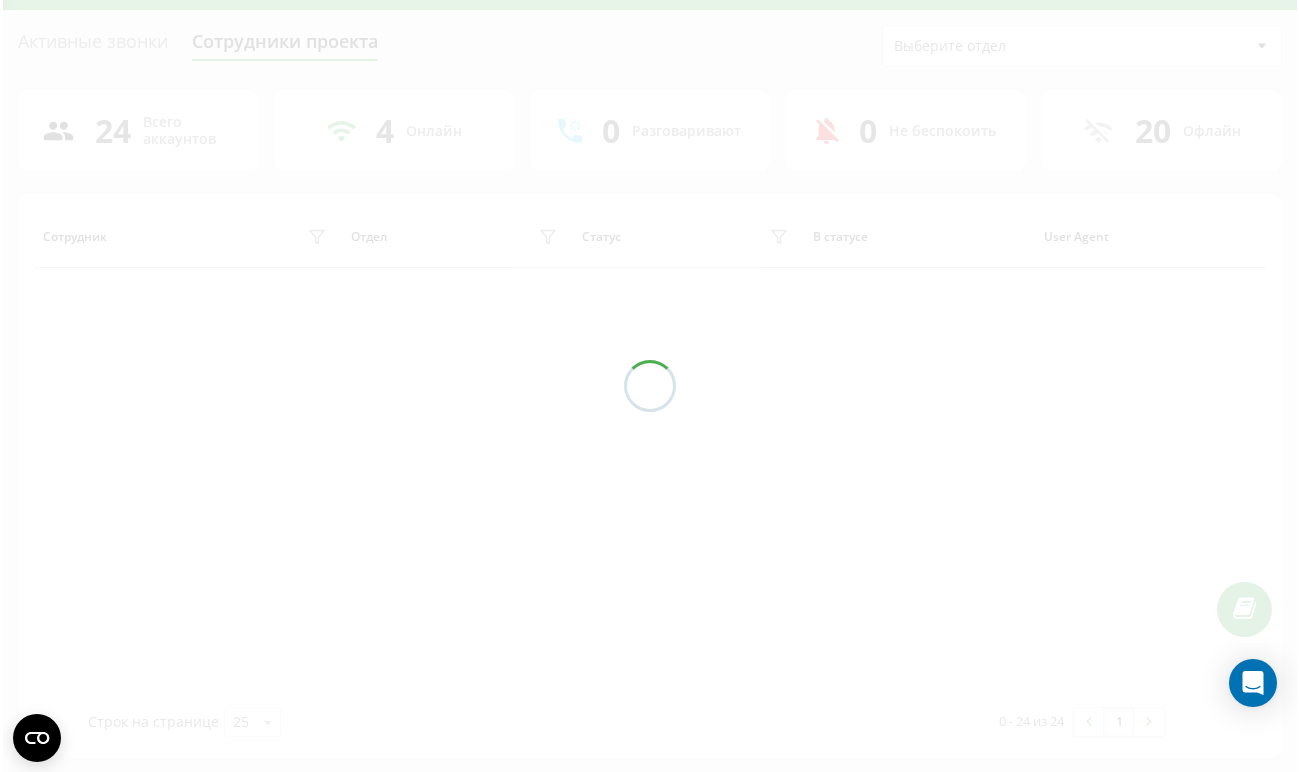 scroll, scrollTop: 160, scrollLeft: 0, axis: vertical 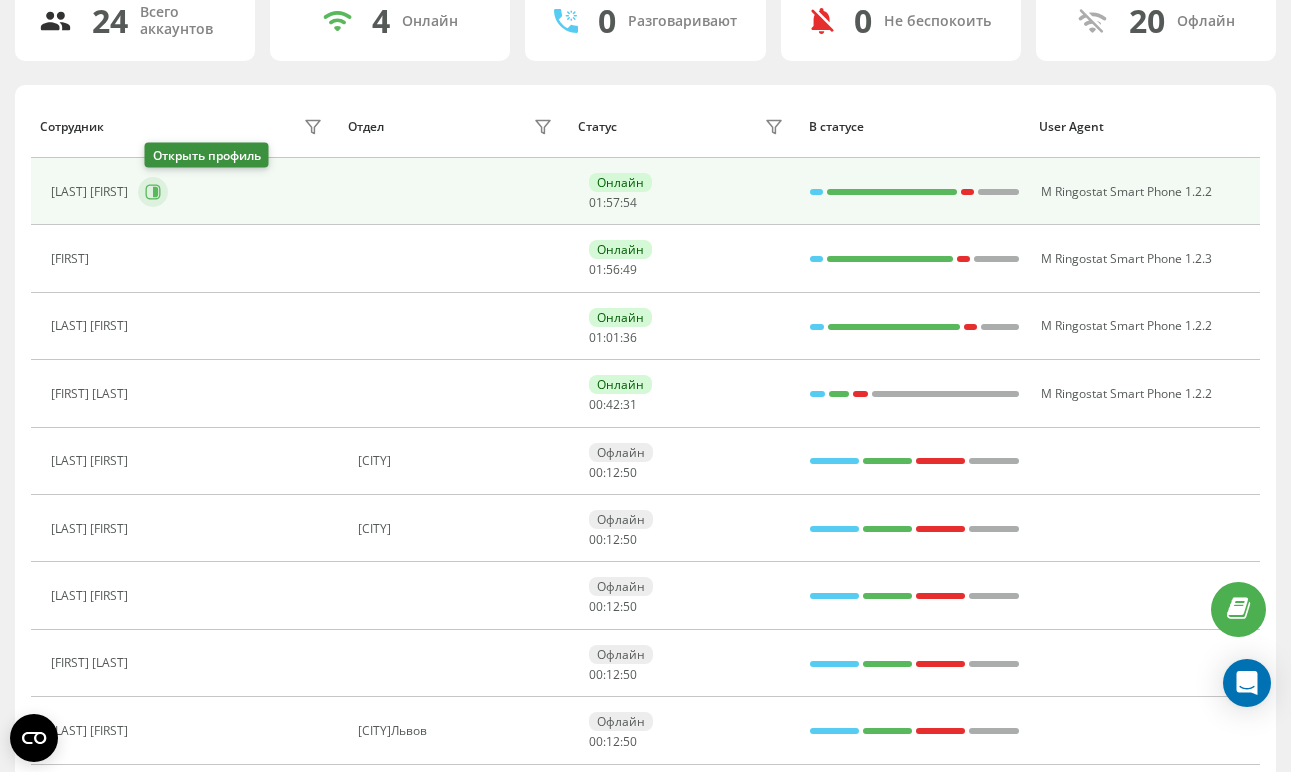 click at bounding box center [153, 192] 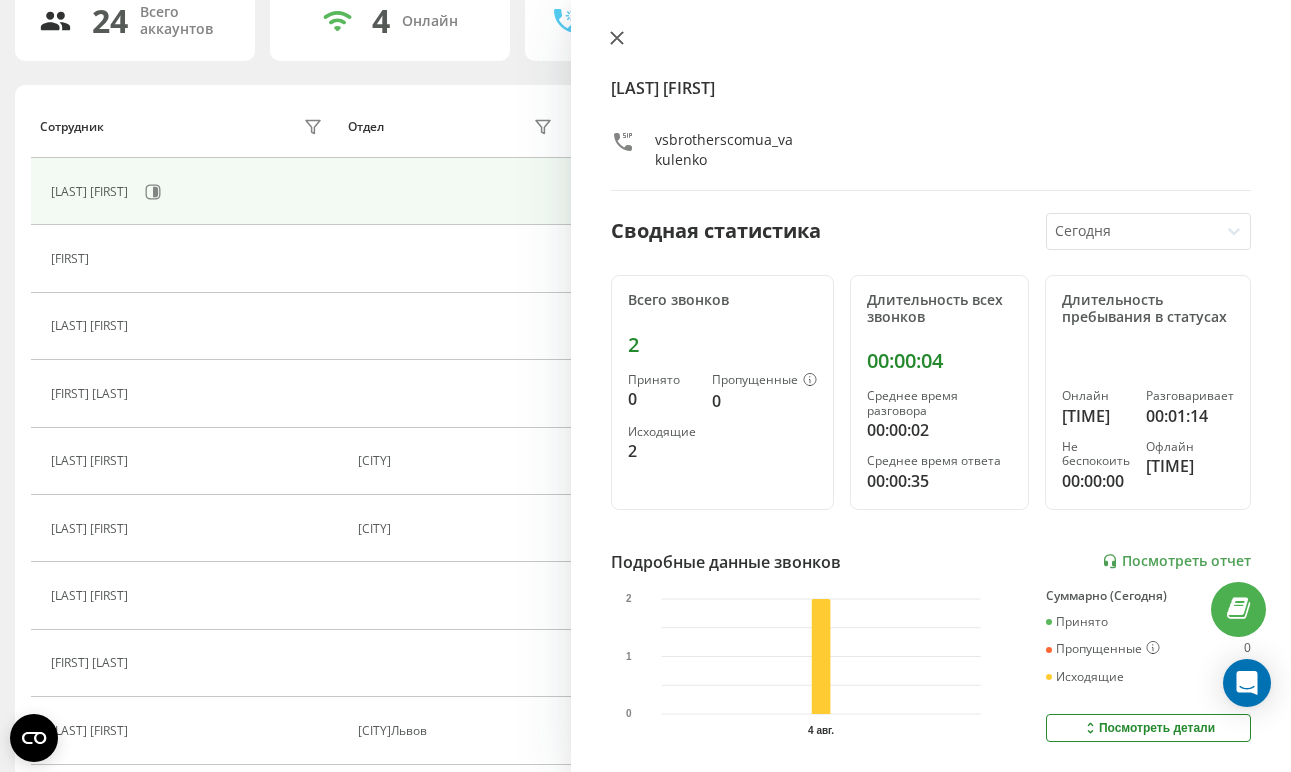 click 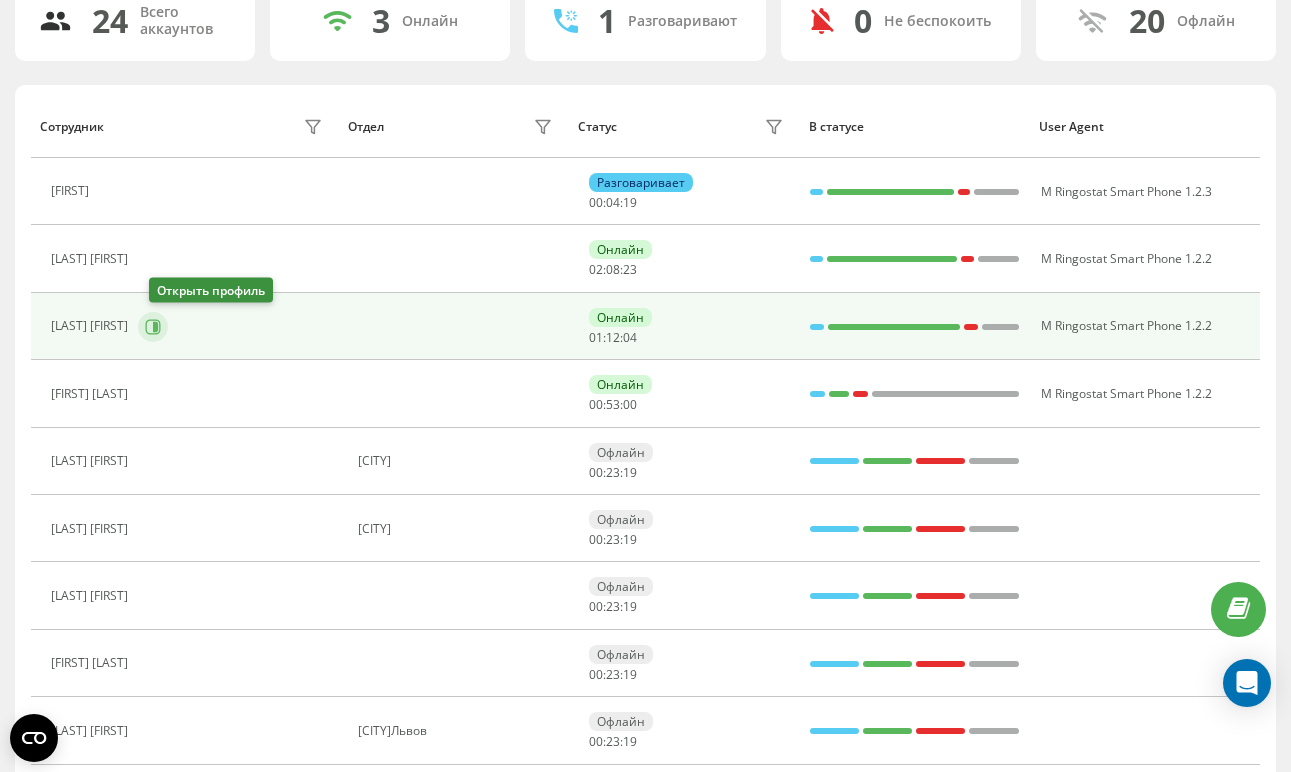 click 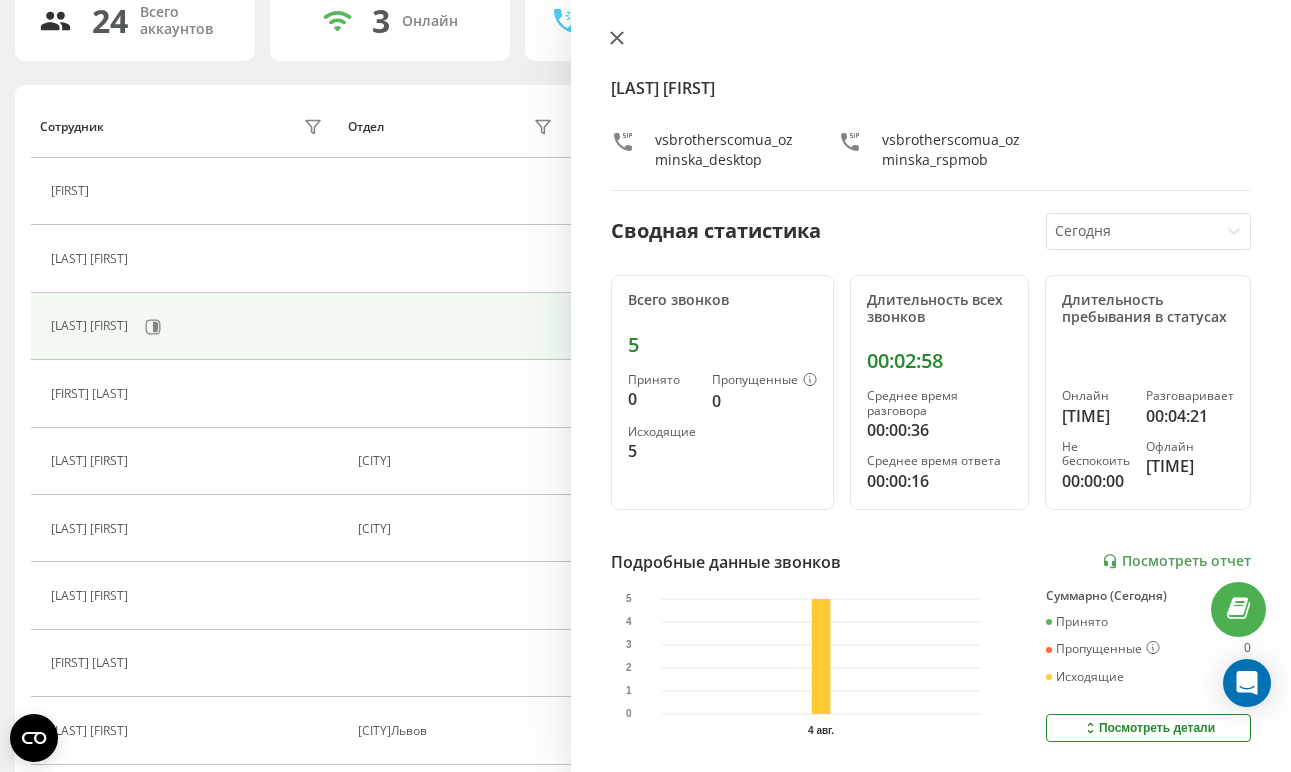 click 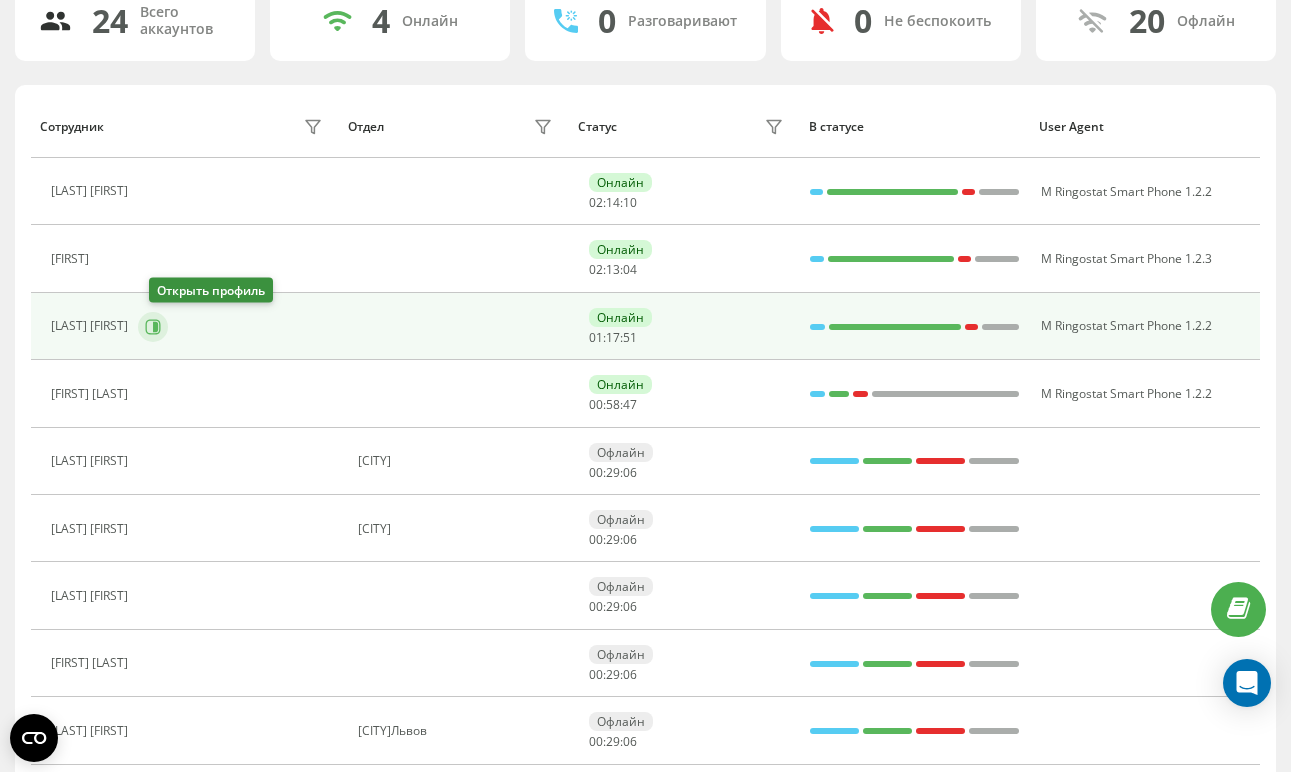 click 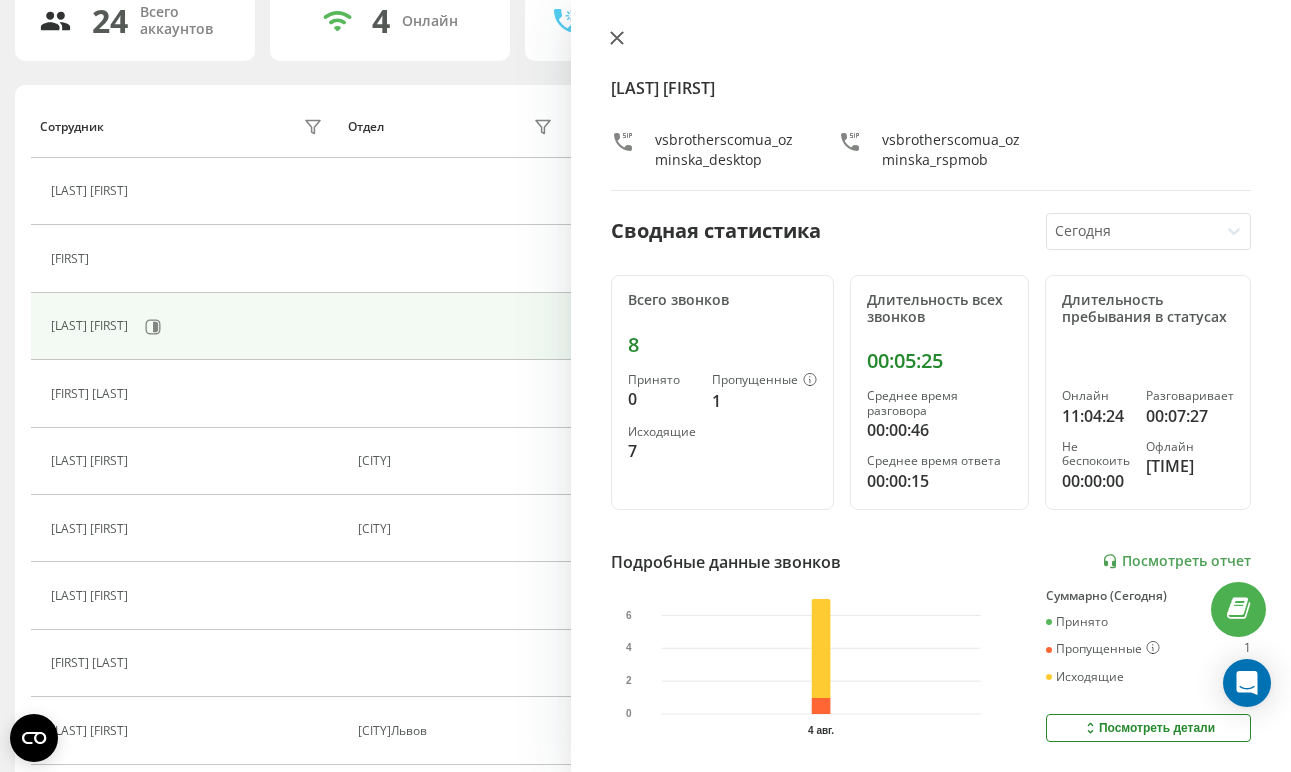 click 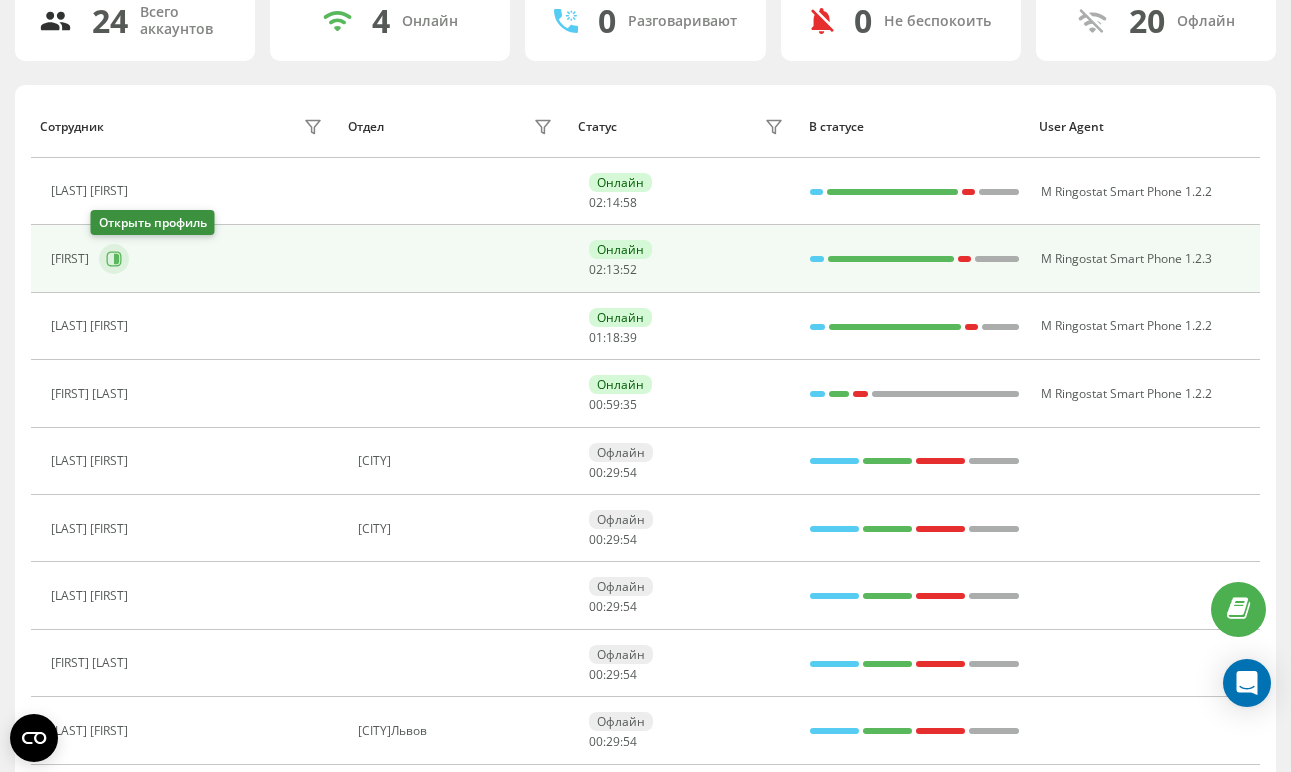 click 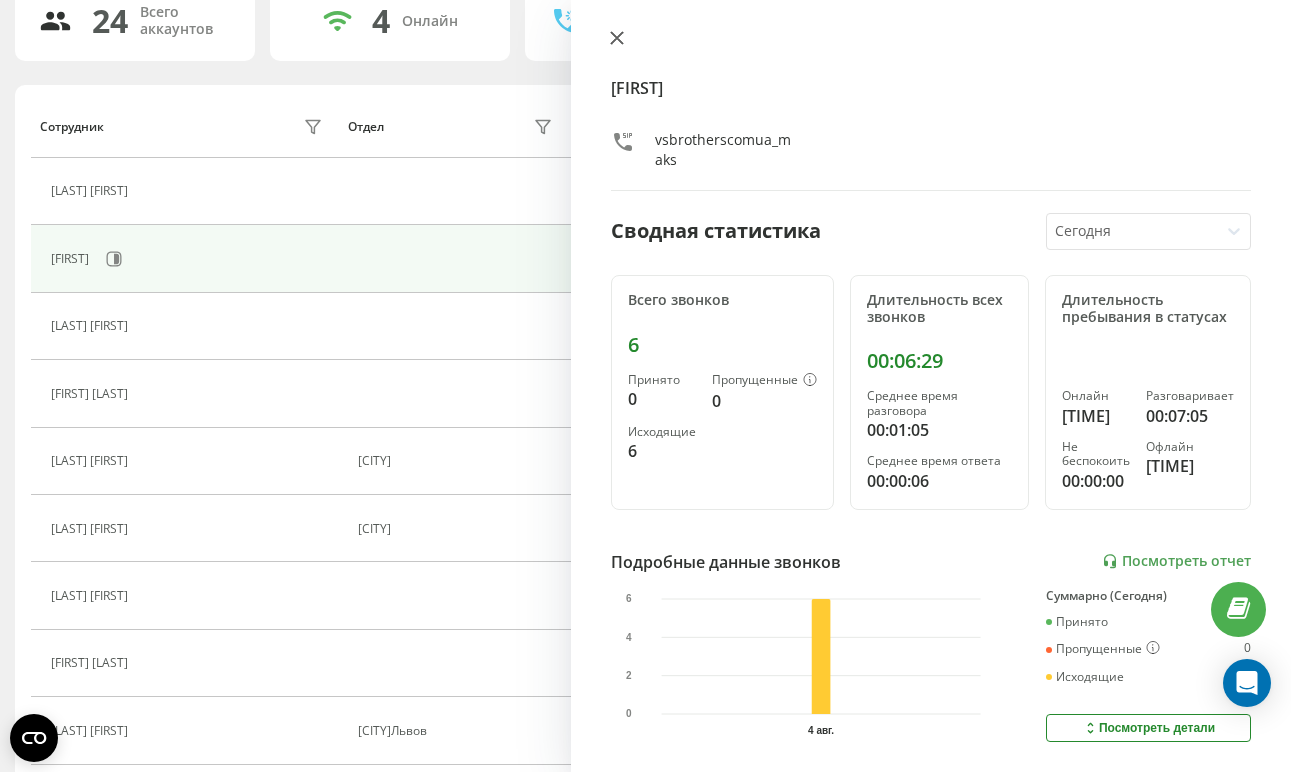 click 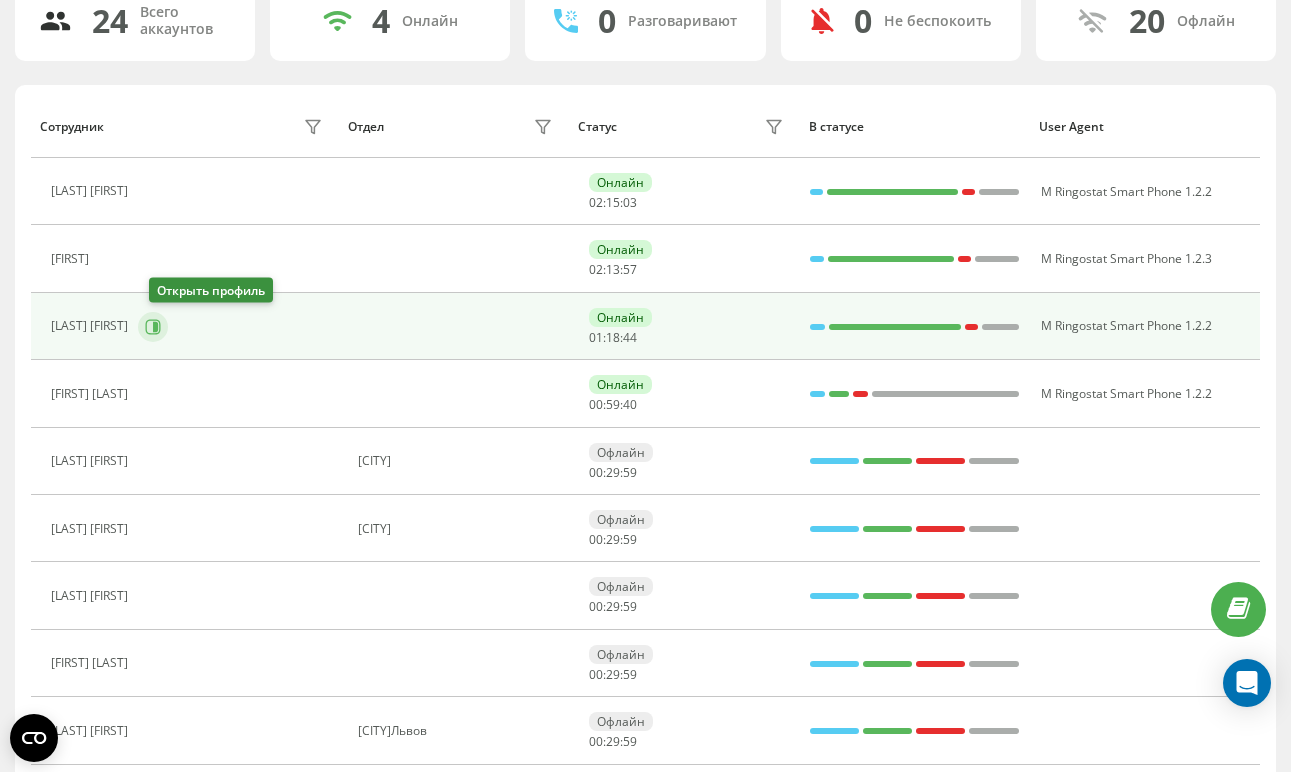 click 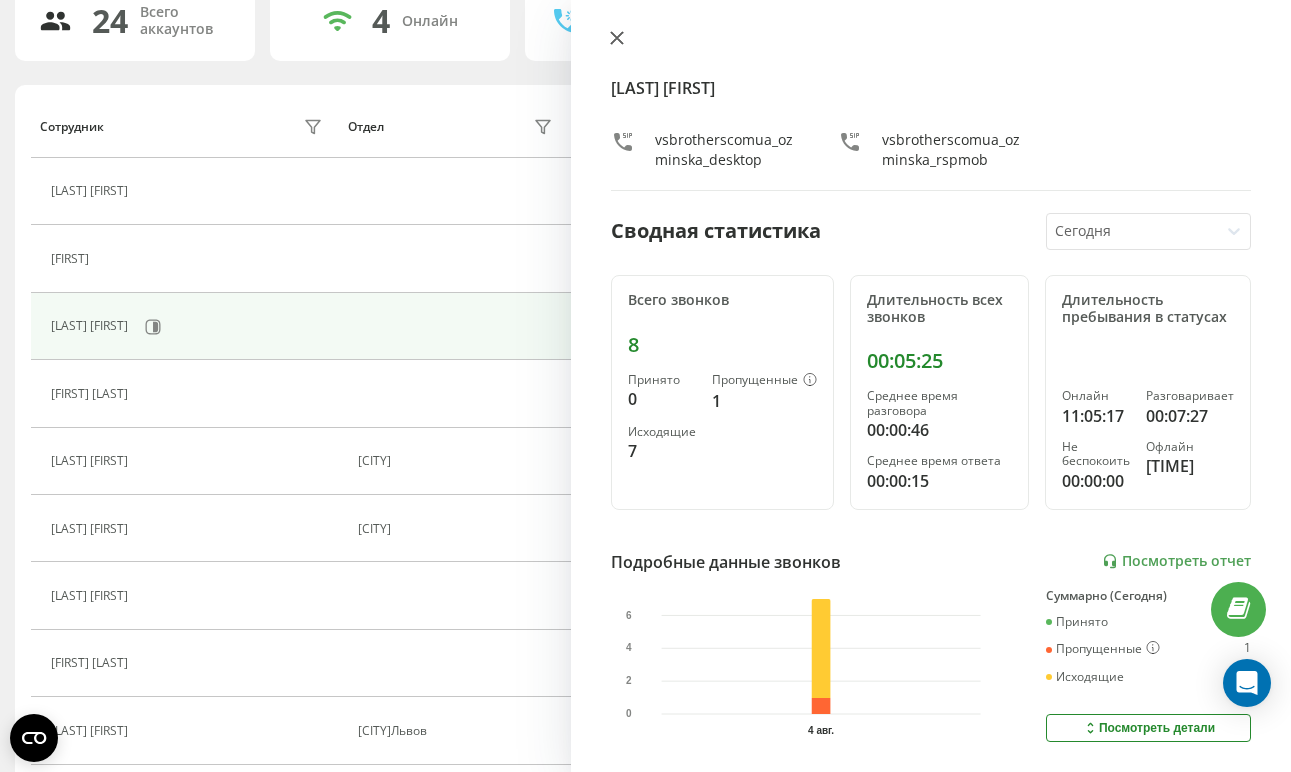 click 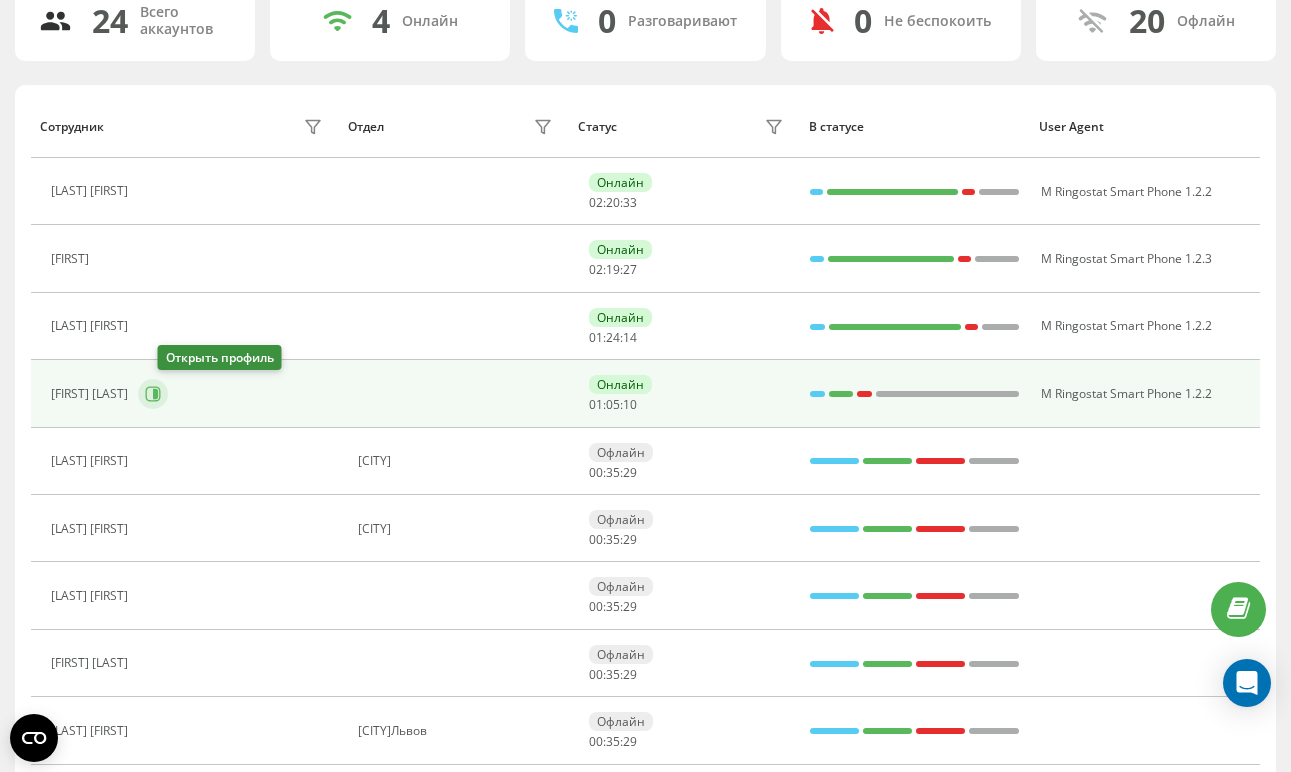 click at bounding box center (153, 394) 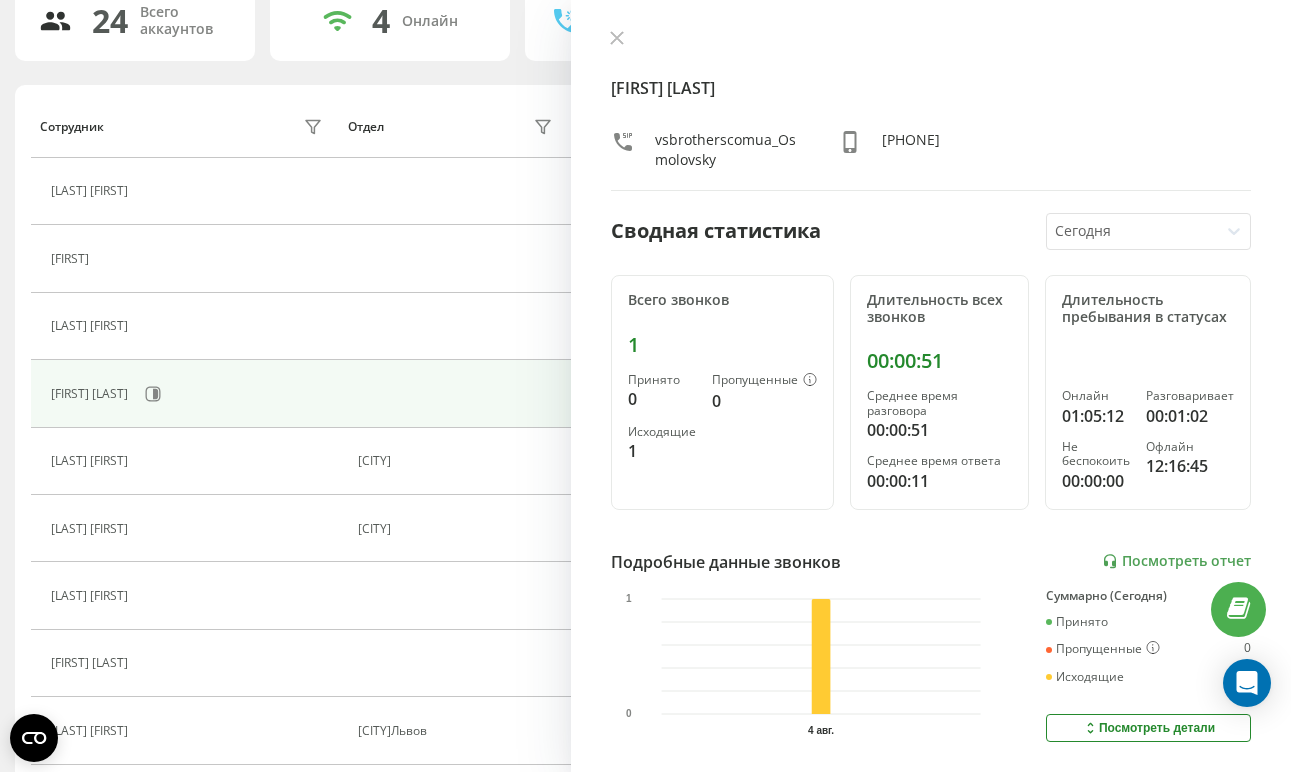 click on "Gleb Osmolovsky vsbrotherscomua_Osmolovsky +48882923970 Сводная статистика Сегодня Всего звонков 1 Принято 0 Пропущенные 0 Исходящие 1 Длительность всех звонков 00:00:51 Среднее время разговора 00:00:51 Среднее время ответа 00:00:11 Длительность пребывания в статусах Онлайн 01:05:12 Разговаривает 00:01:02 Не беспокоить 00:00:00 Офлайн 12:16:45 Подробные данные звонков Посмотреть отчет 4 авг. 0 1 Суммарно (Сегодня) Принято 0 Пропущенные 0 Исходящие 1   Посмотреть детали Подробные данные статусов 4 авг. Суммарно (Сегодня) Онлайн 01:05:12 Разговаривает 00:01:02 Не беспокоить 00:00:00 Офлайн 12:16:45   Посмотреть детали" at bounding box center (931, 386) 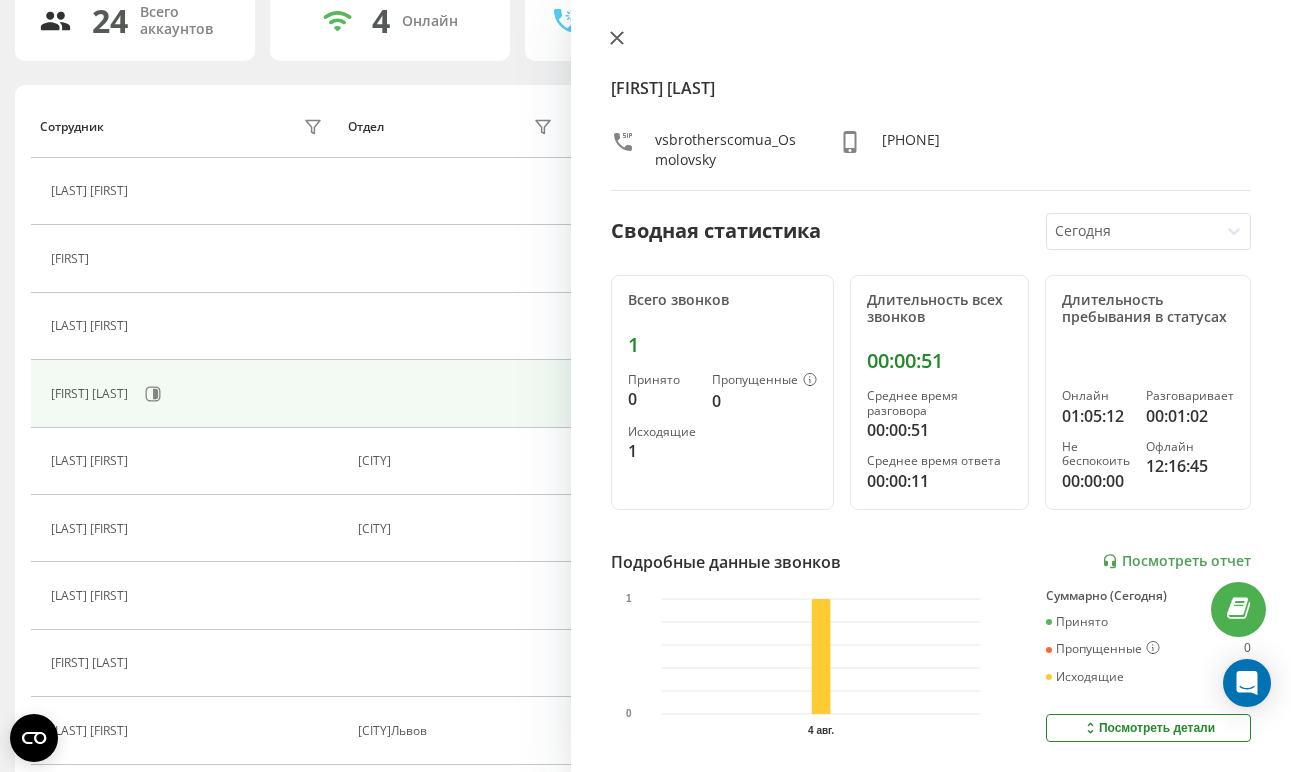 click 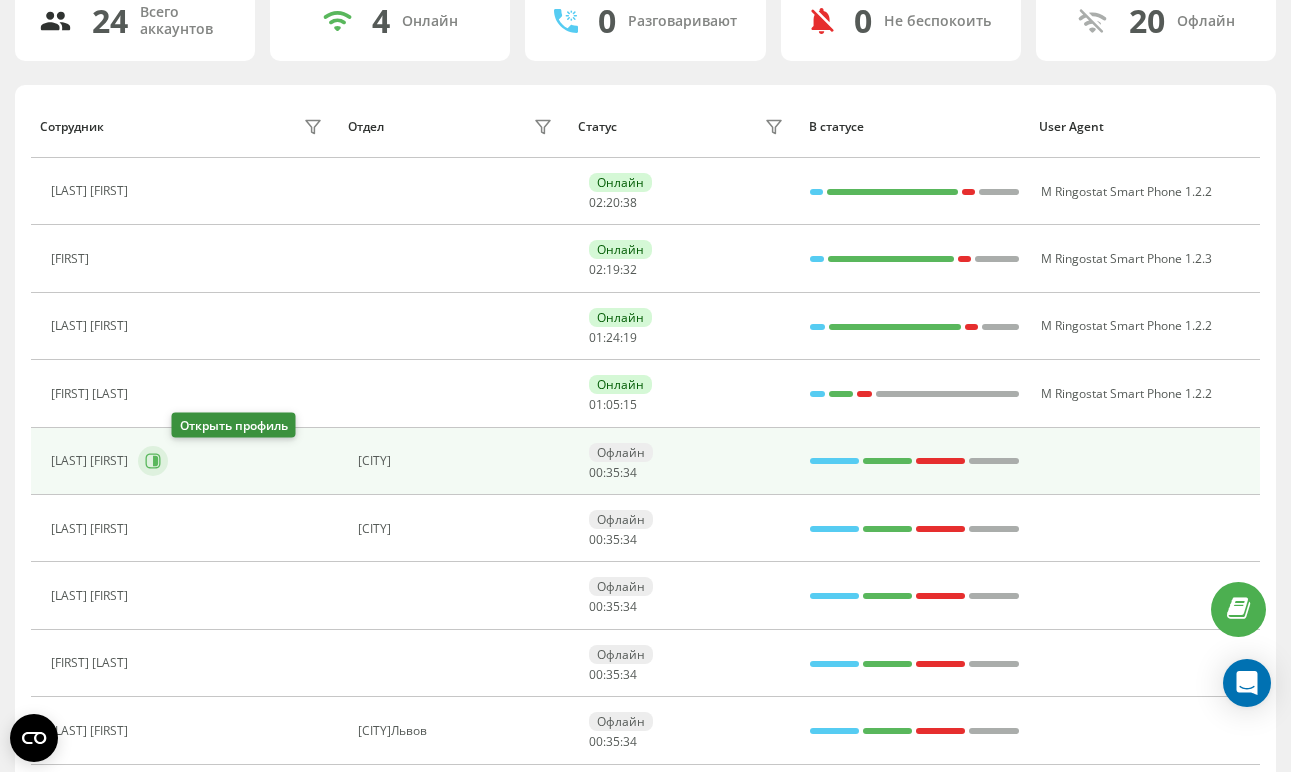 click 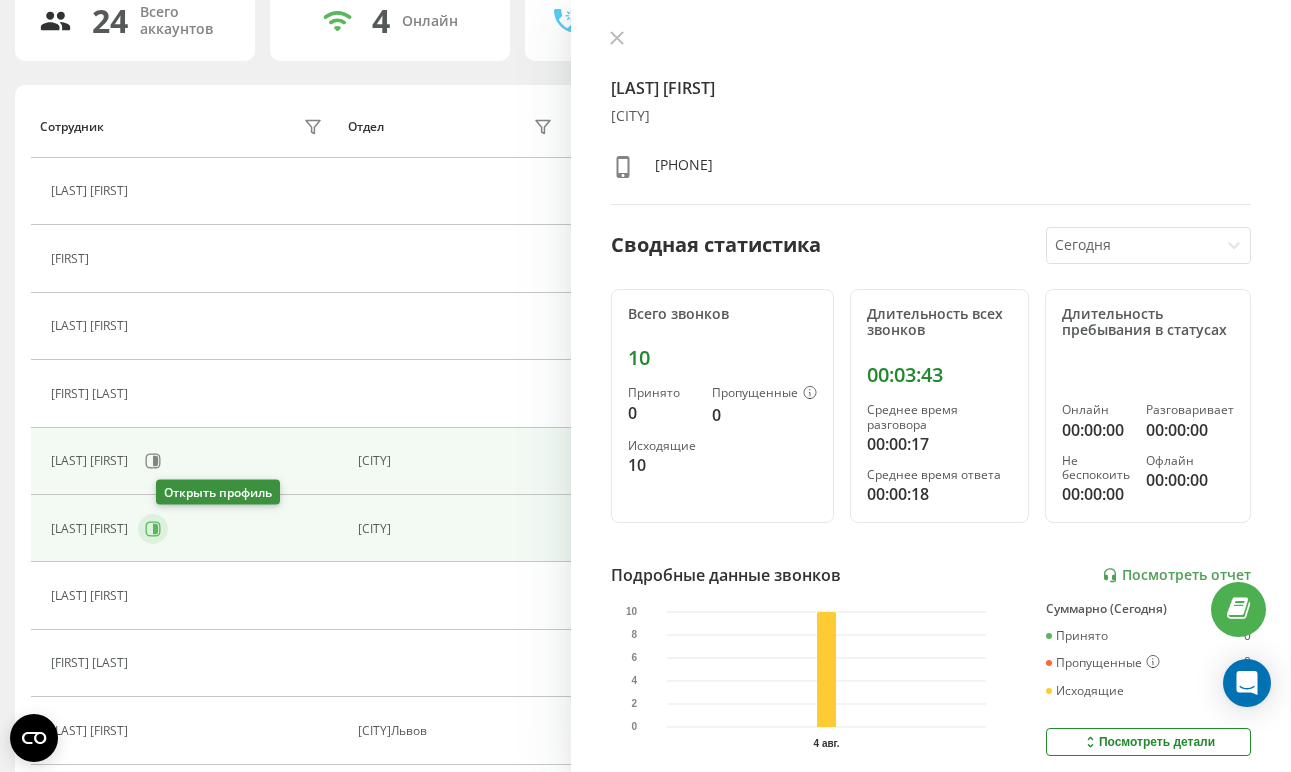 click 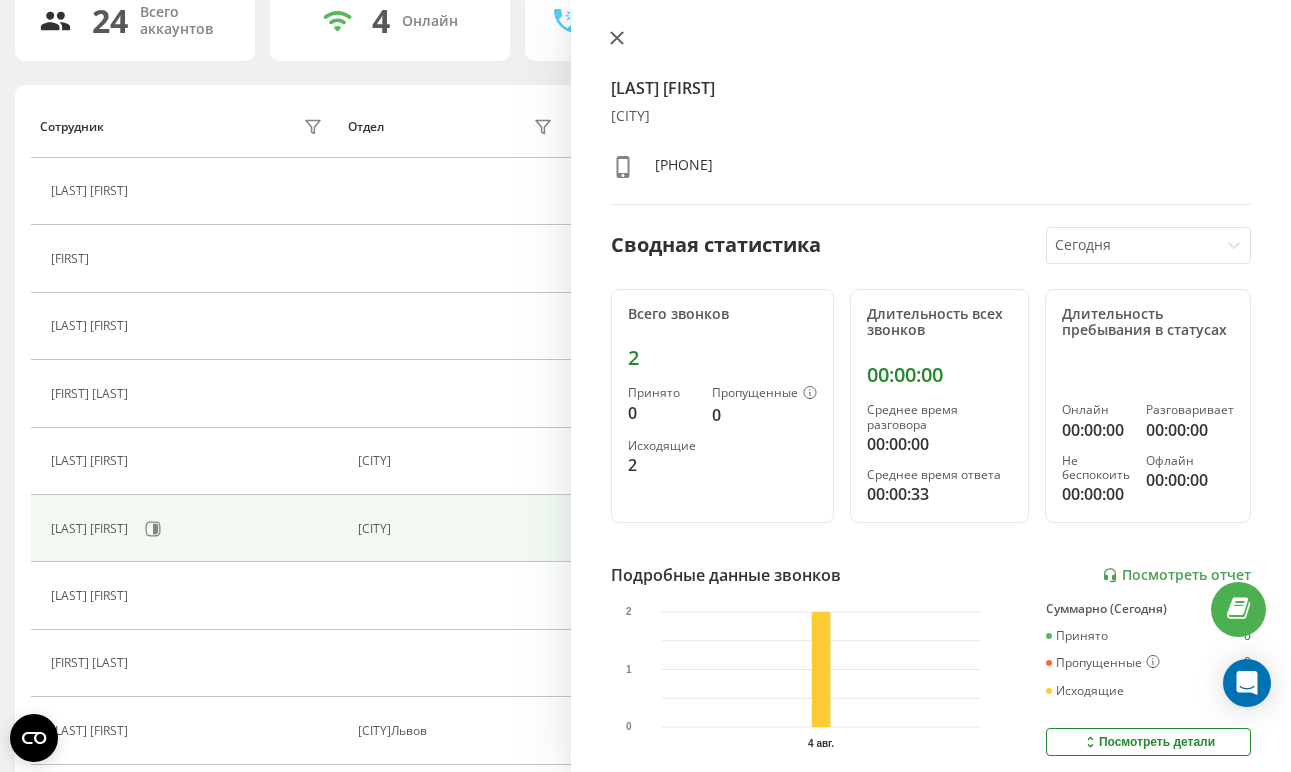click 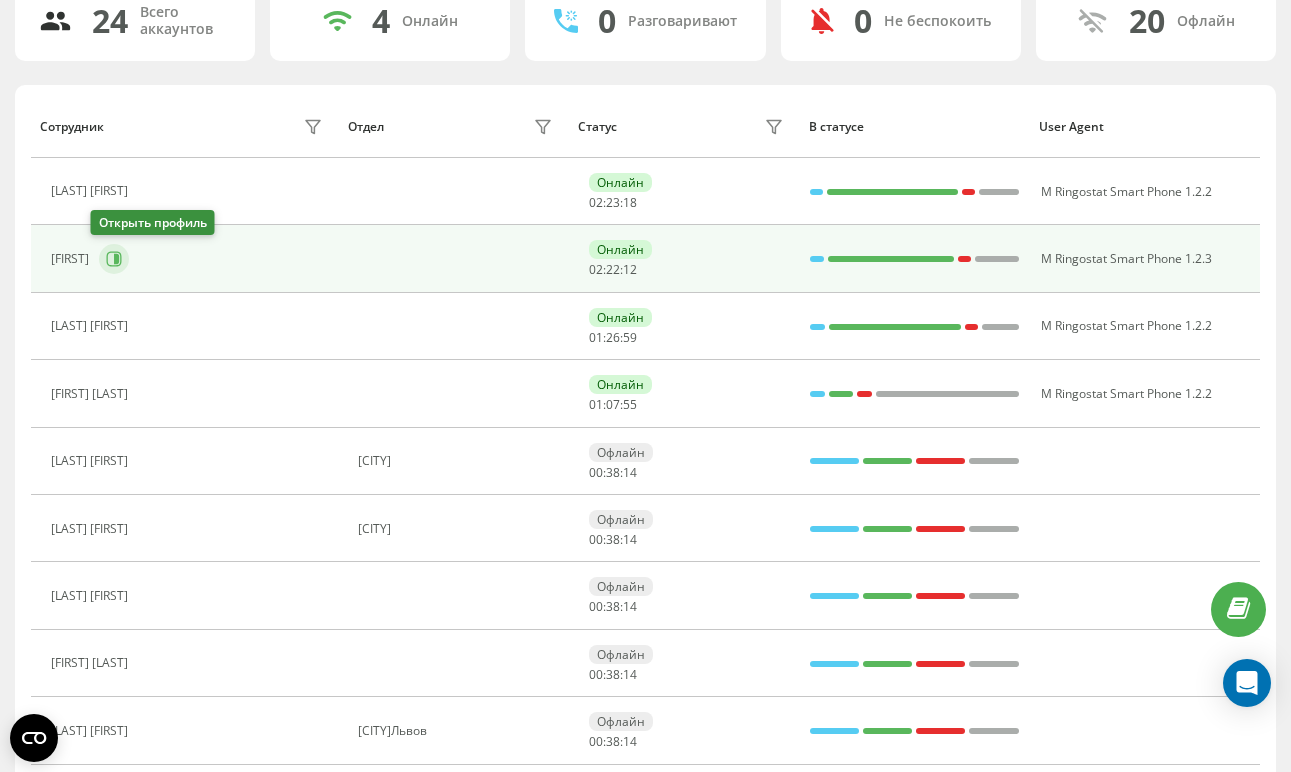 click 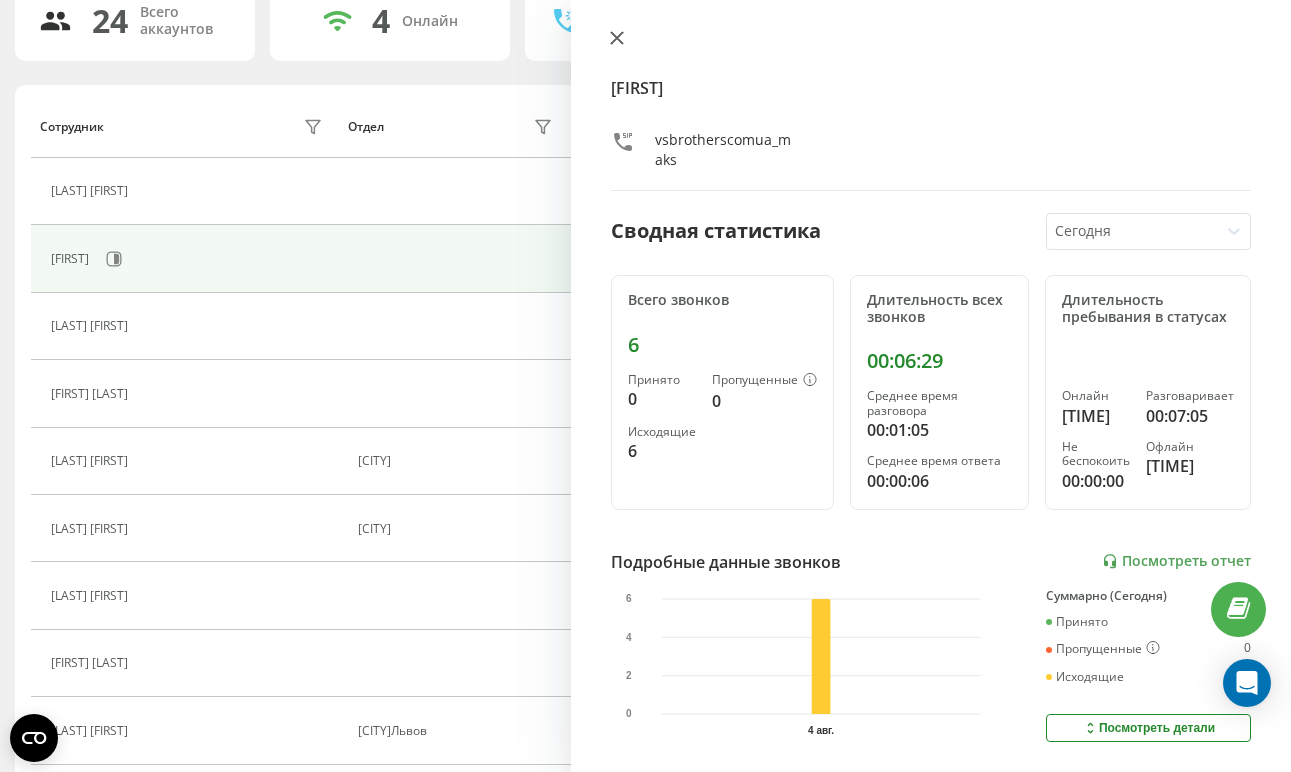 click 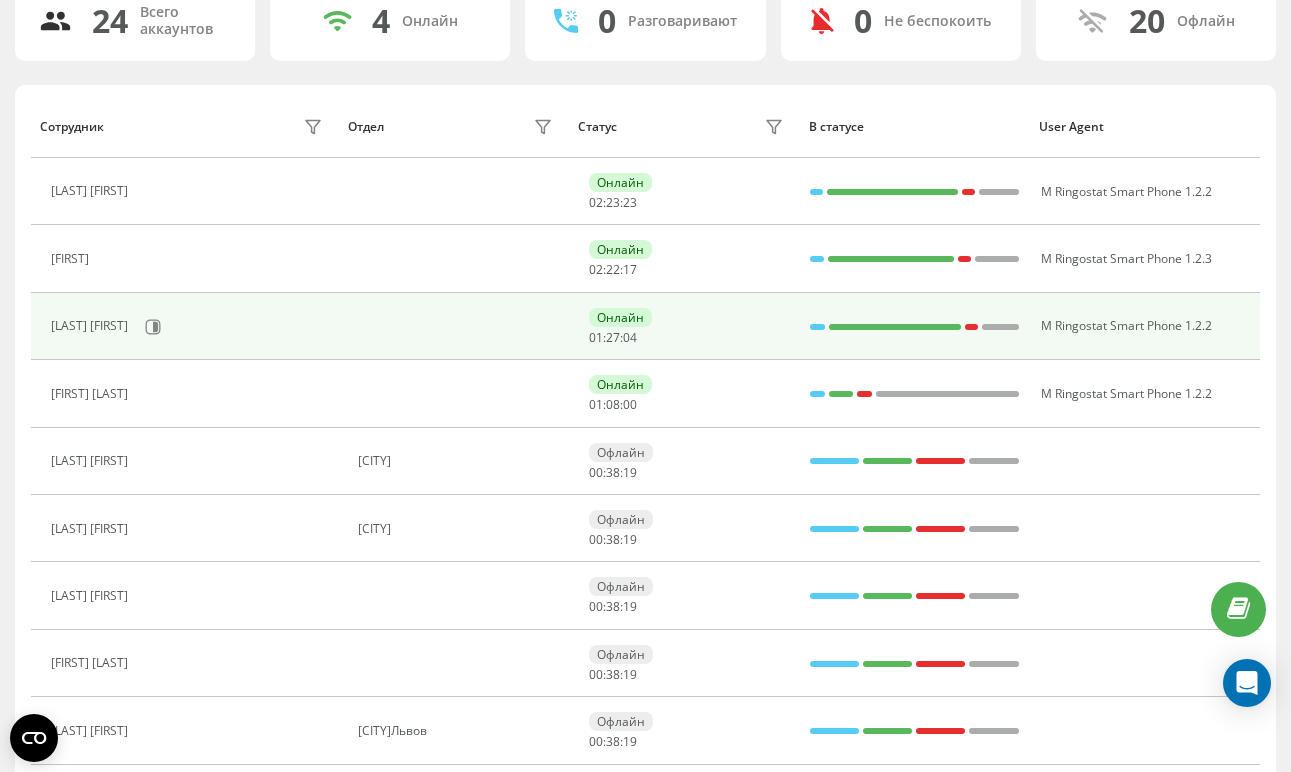 click on "[FIRST] [LAST]" at bounding box center [189, 327] 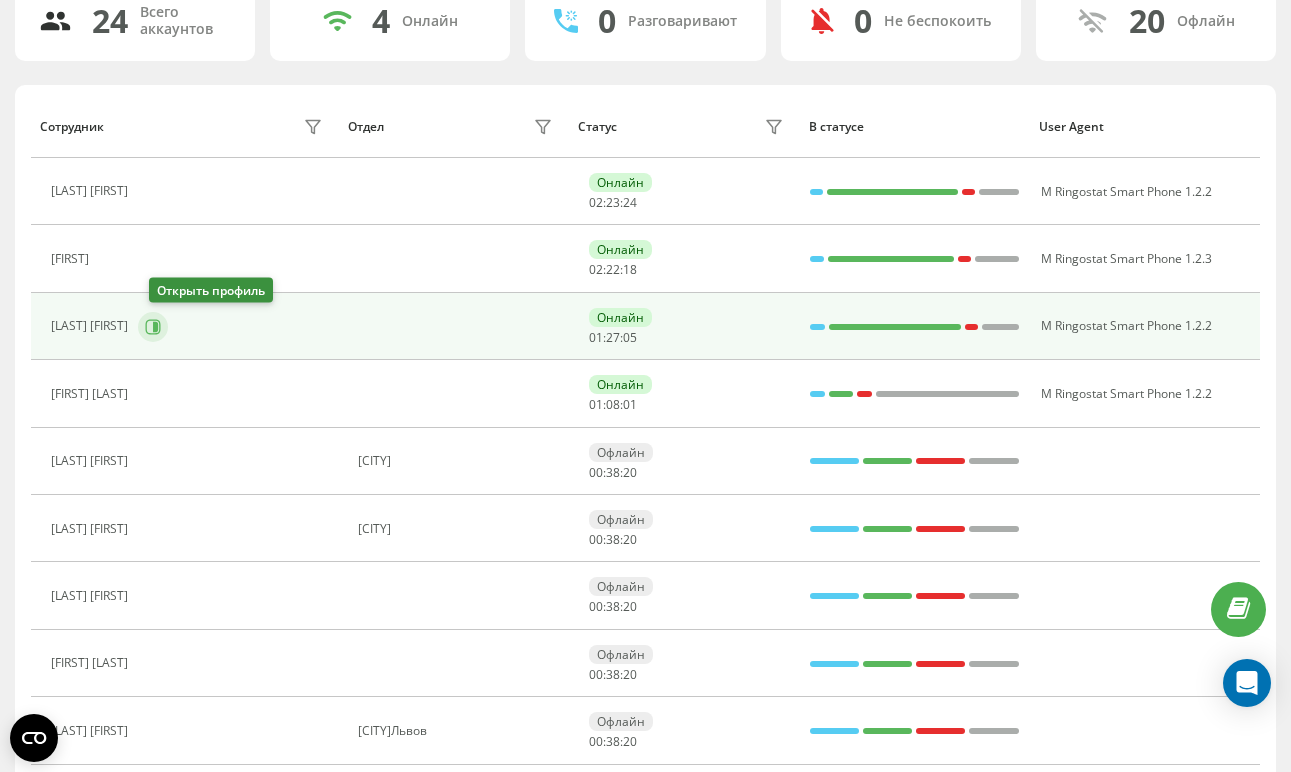 click at bounding box center [153, 327] 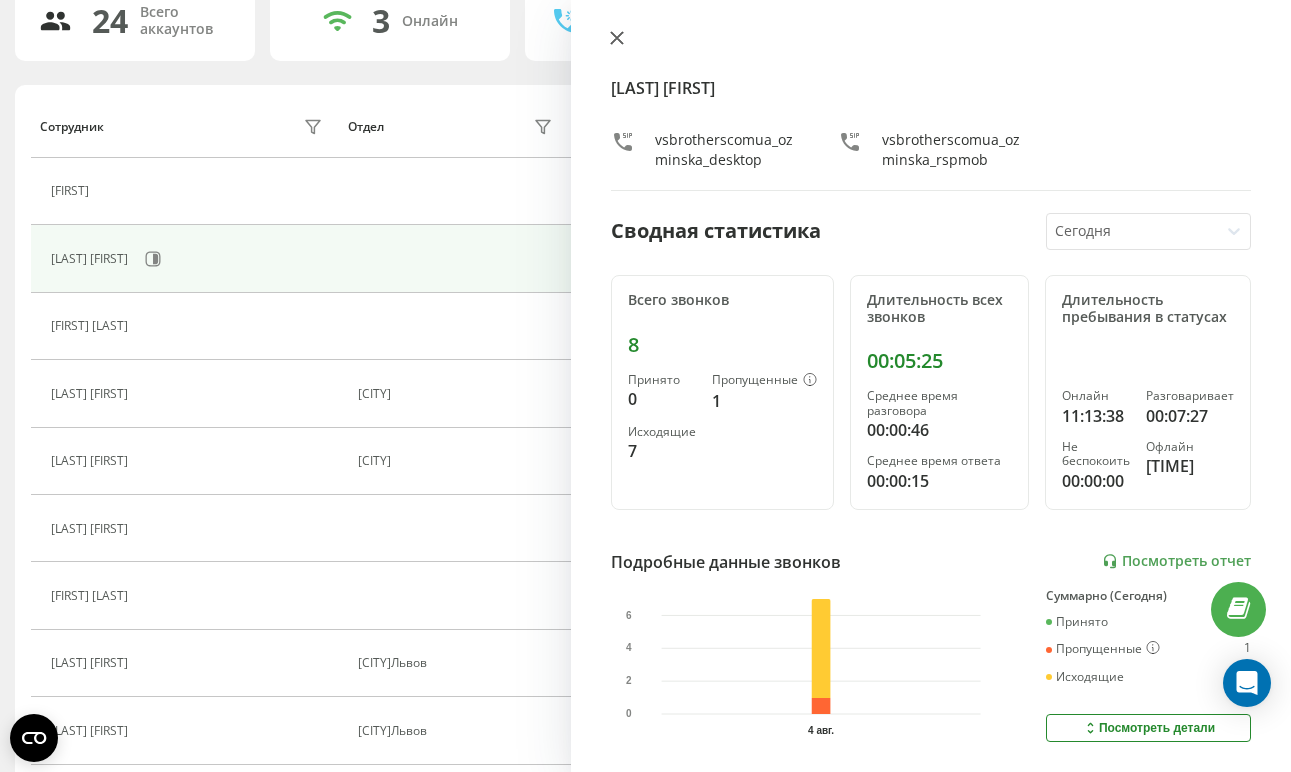 click 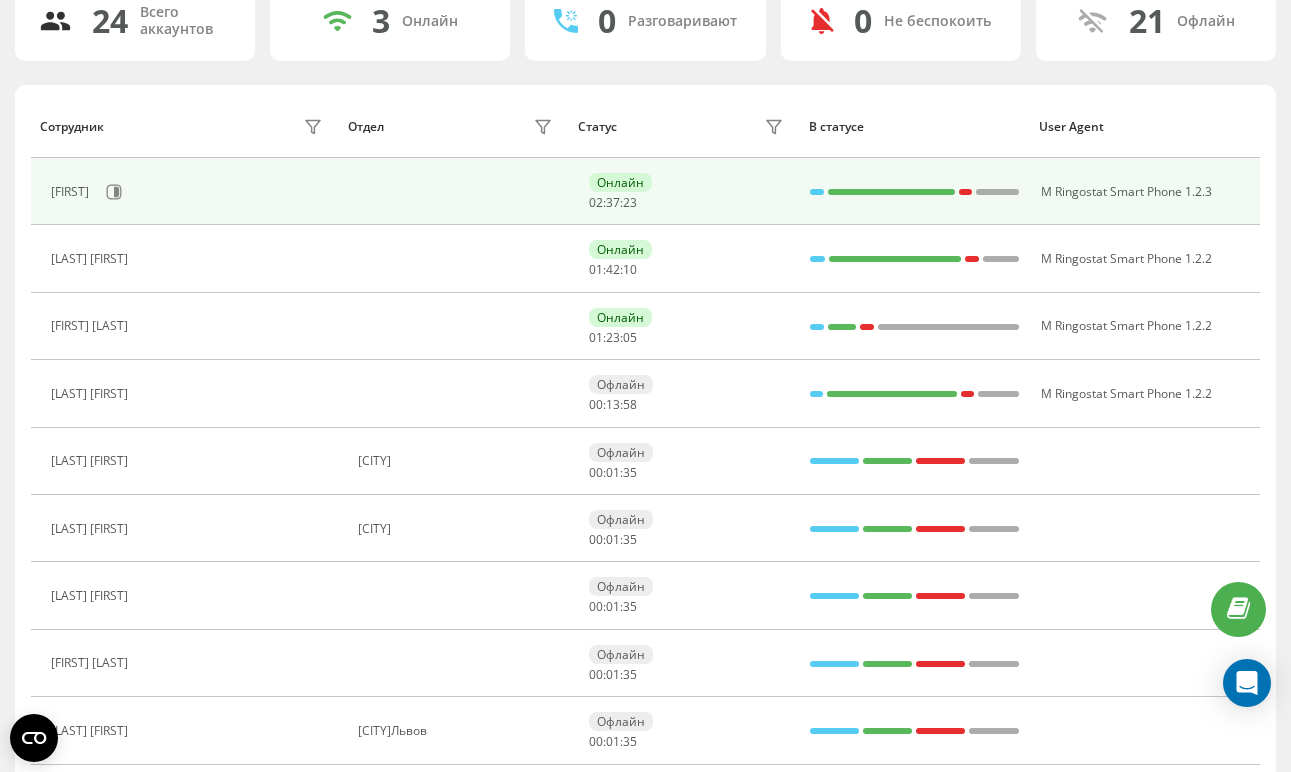 click on "[FIRST]" at bounding box center (189, 192) 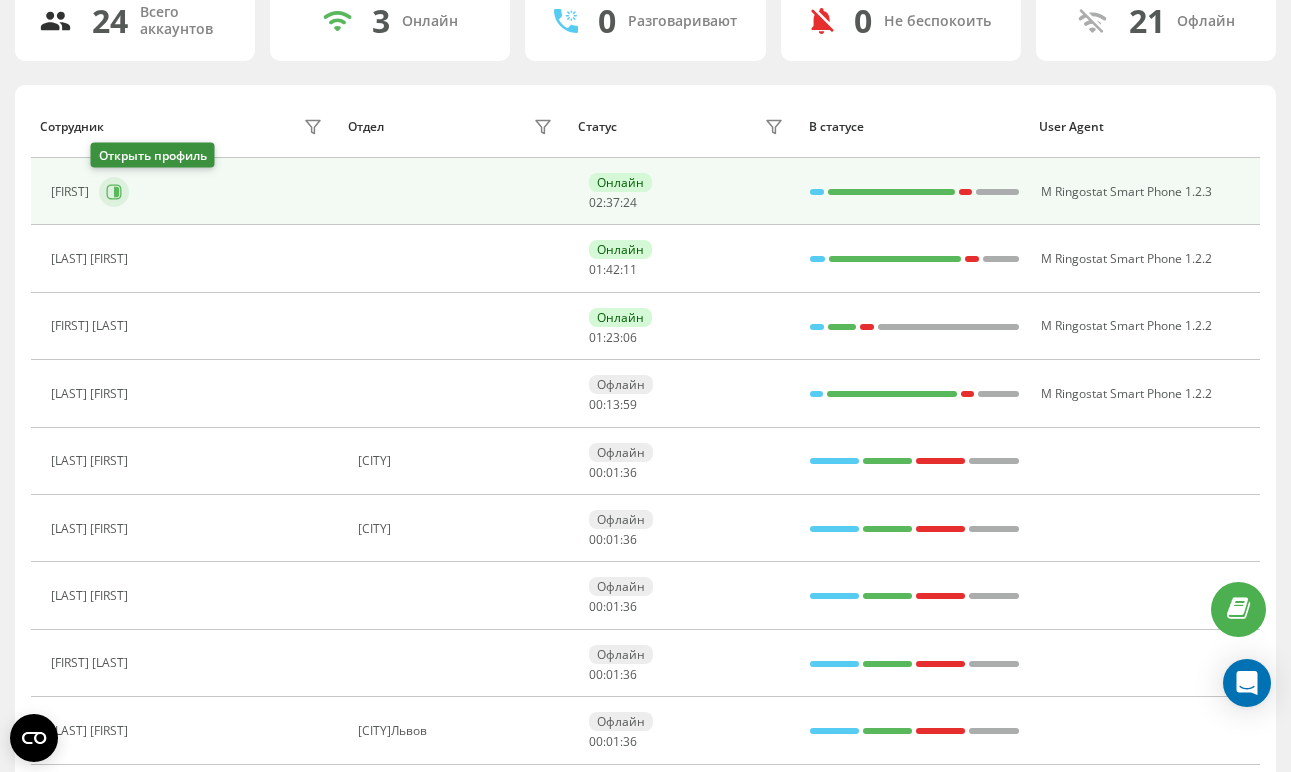 click 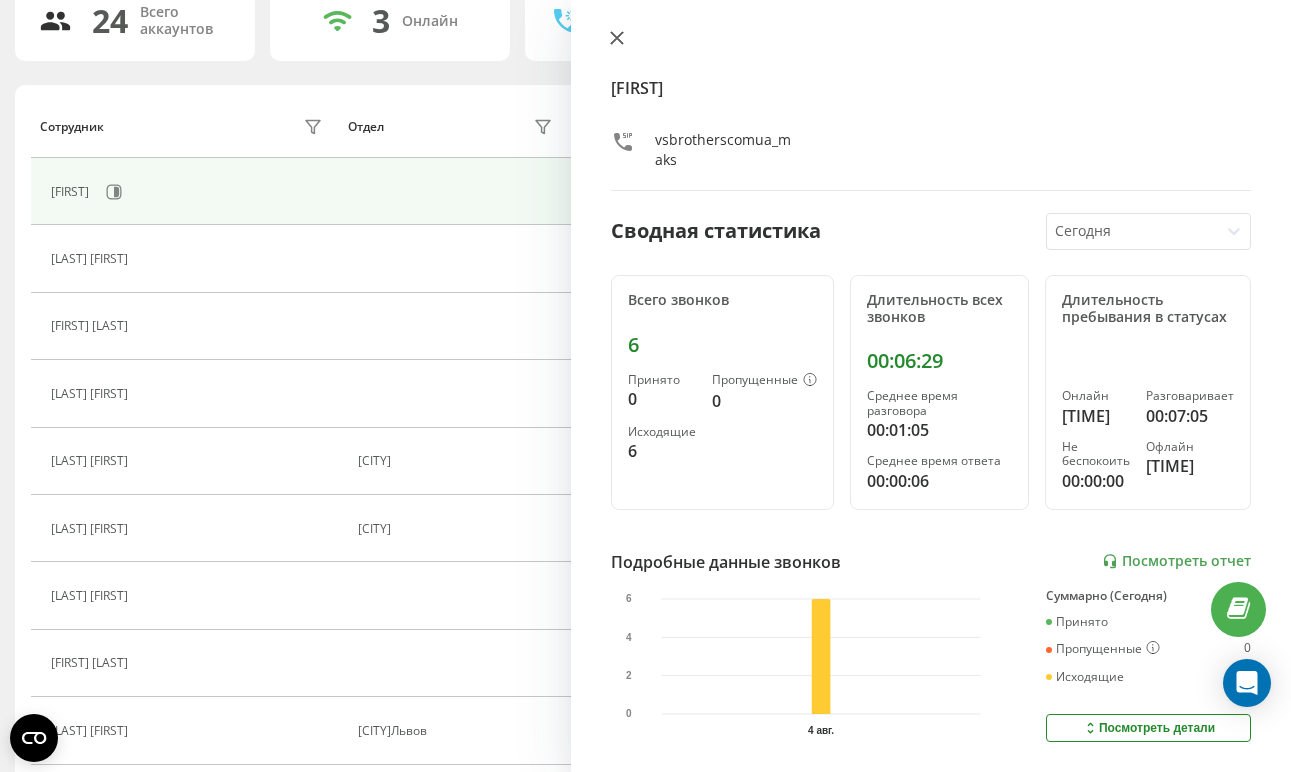 click 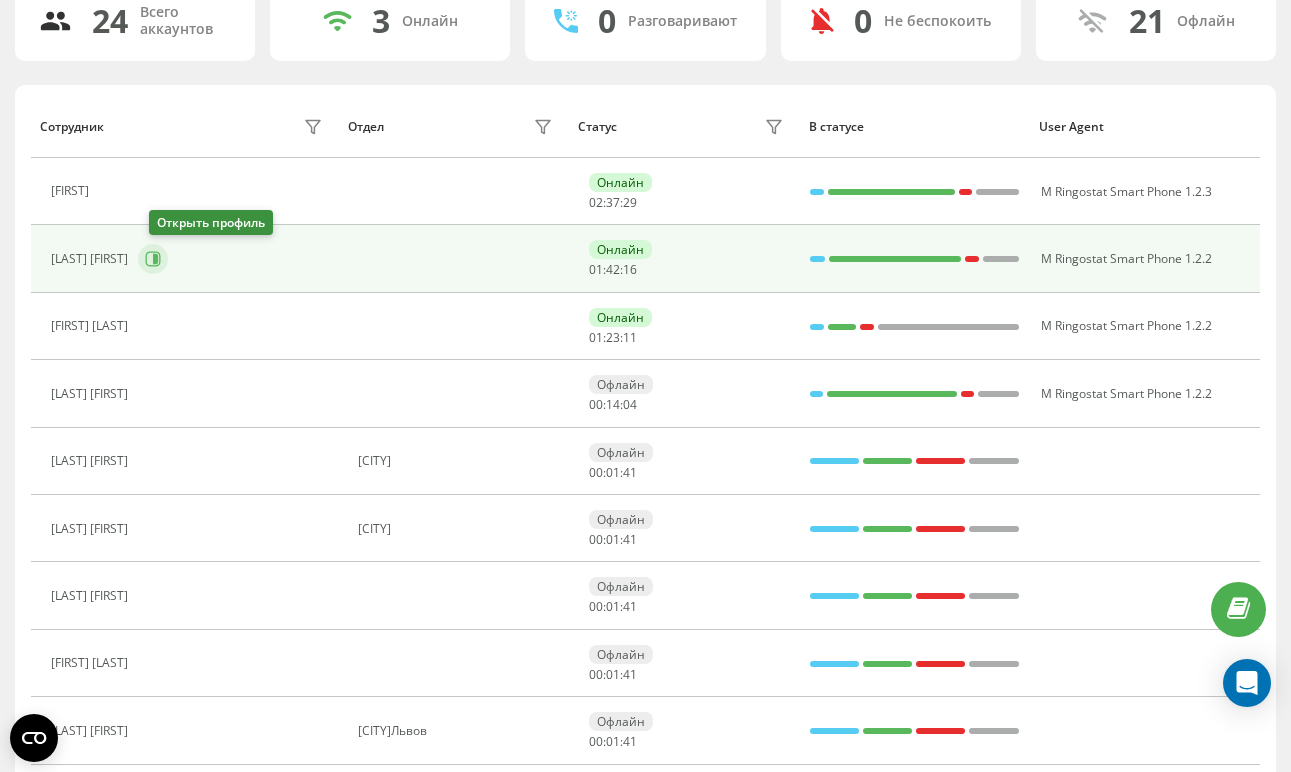 click 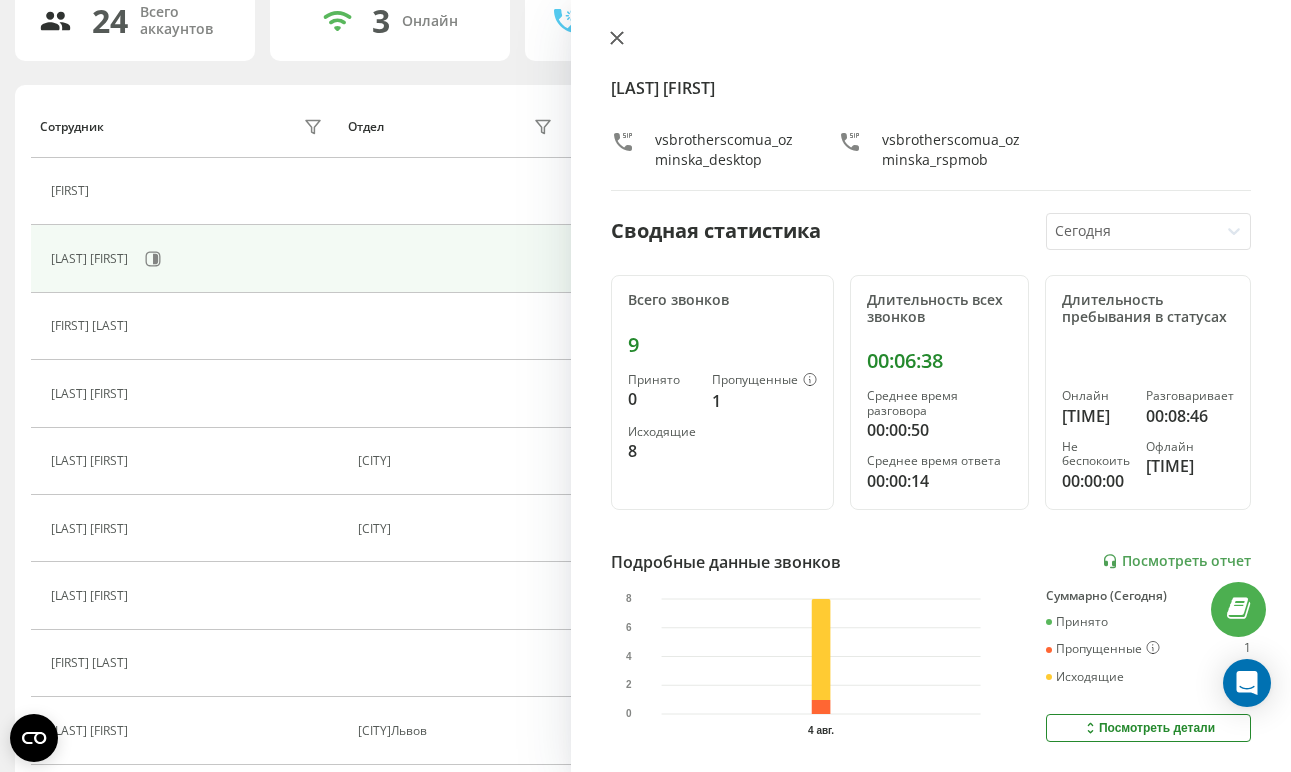 click 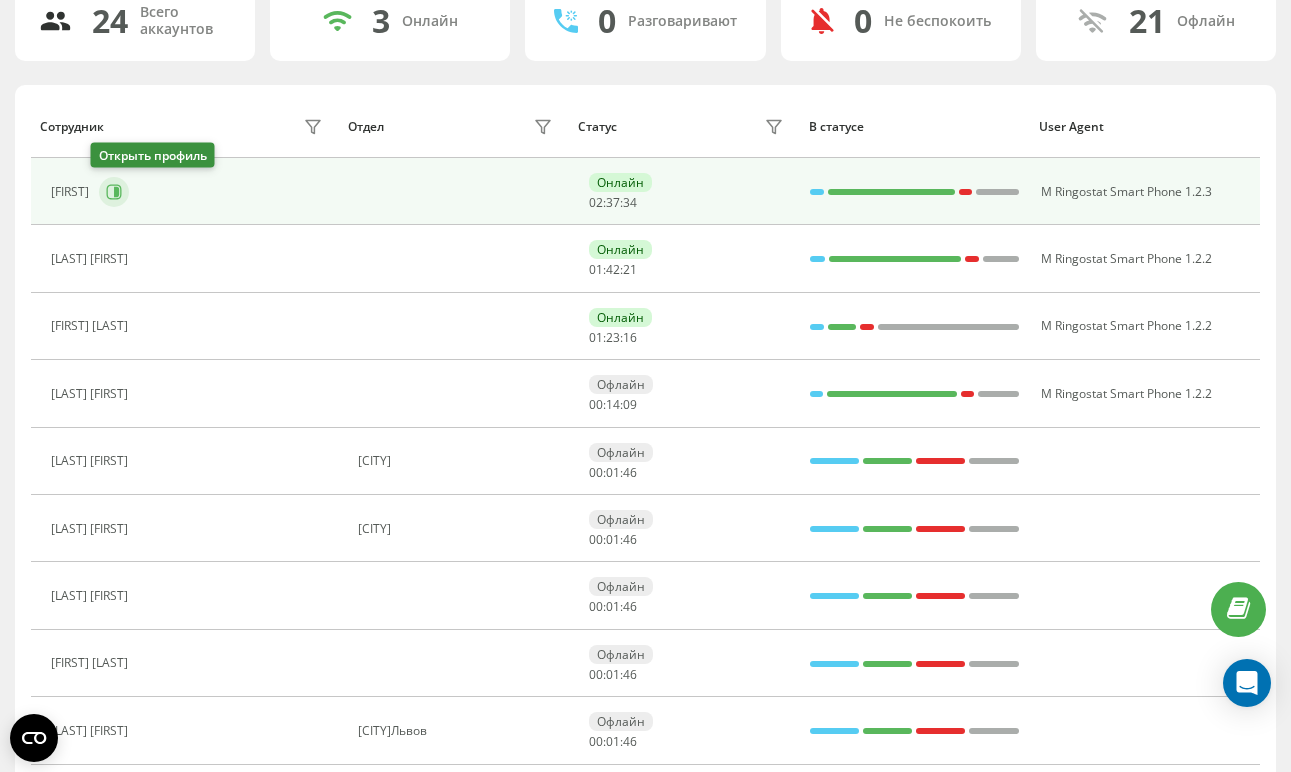 click 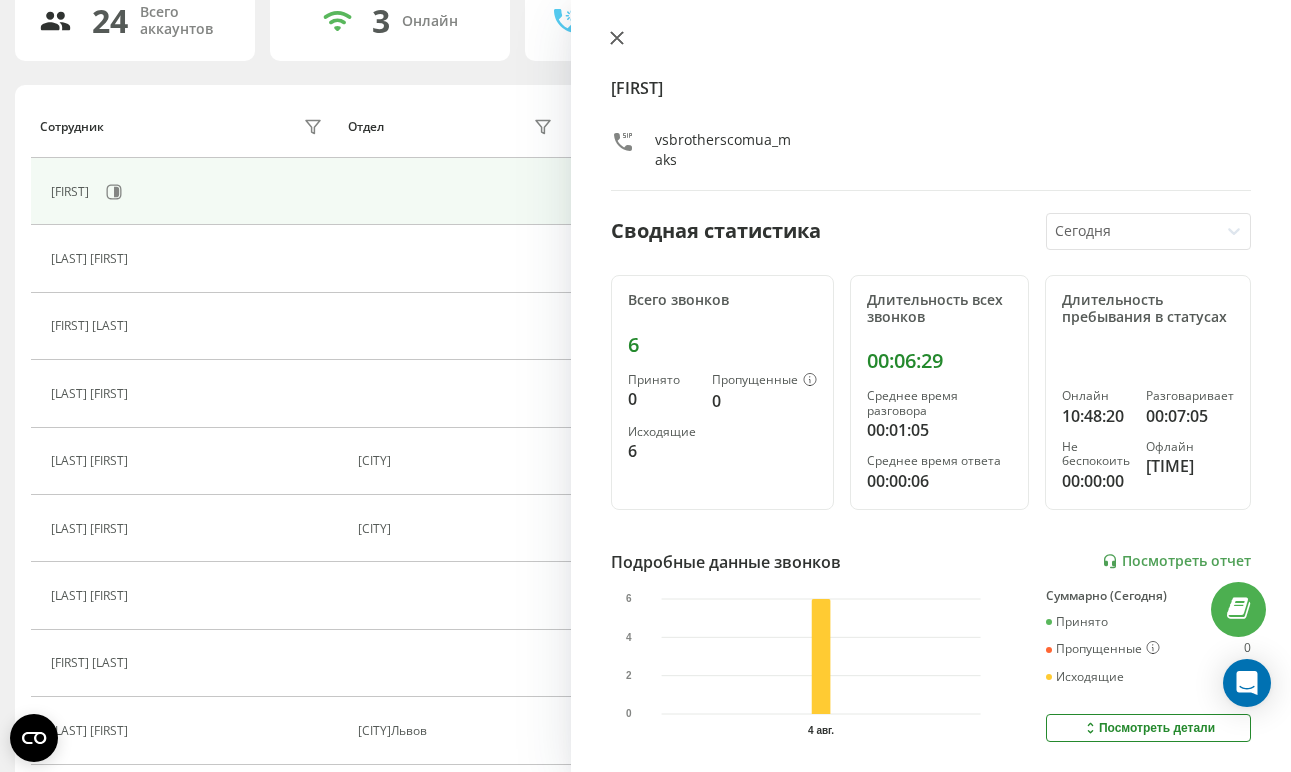 click 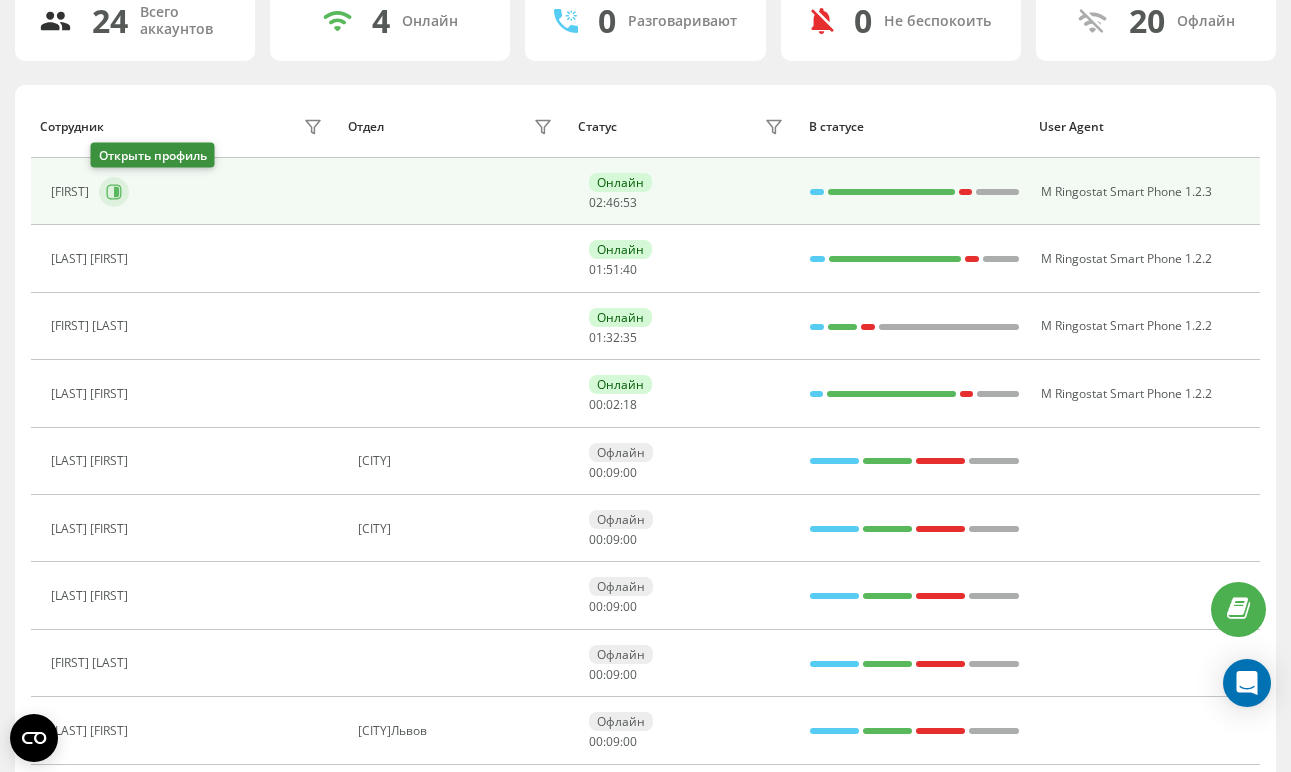 click 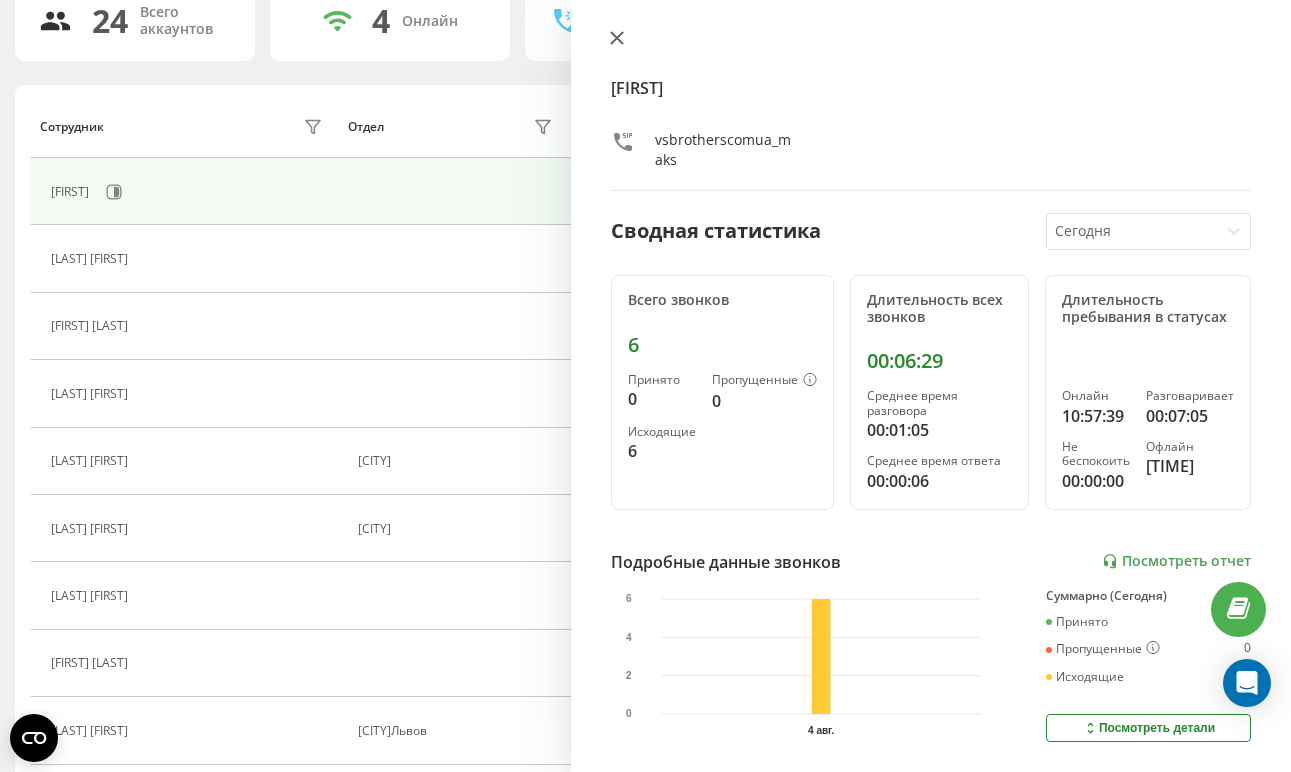 click at bounding box center (617, 39) 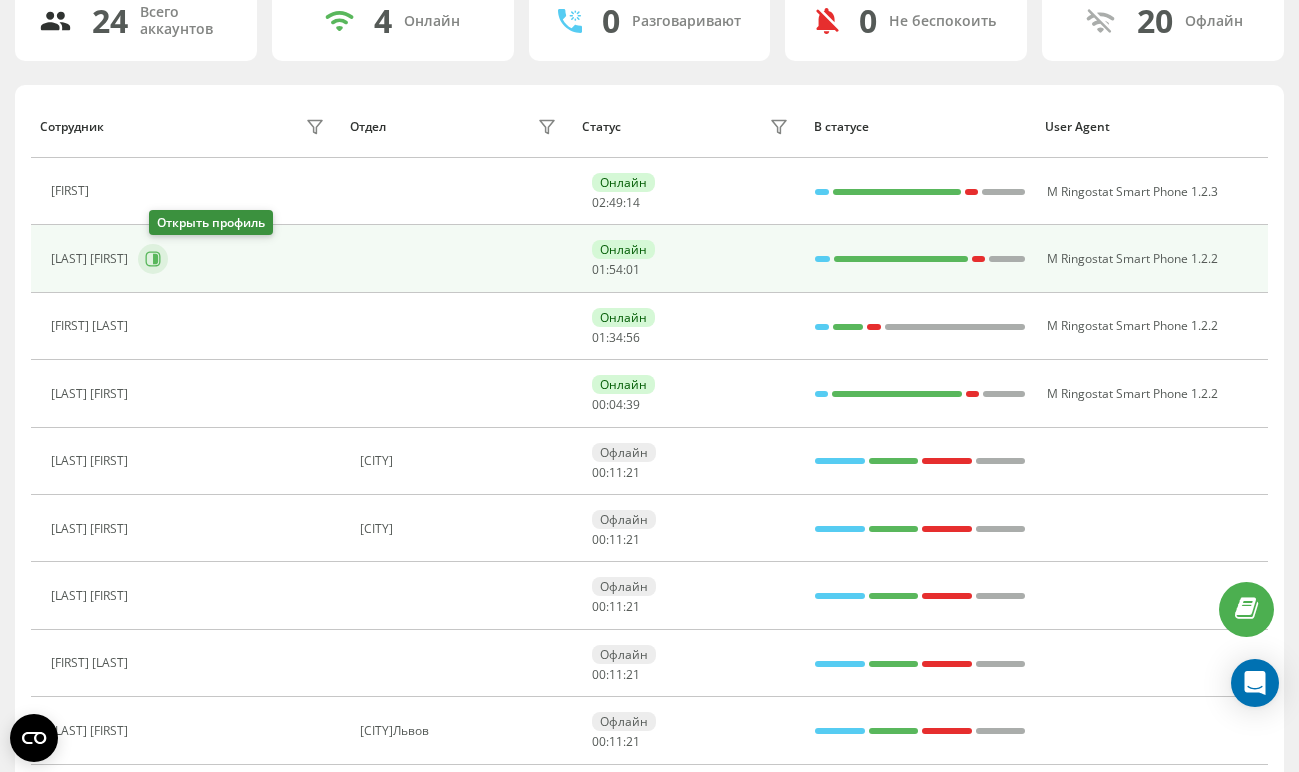 click 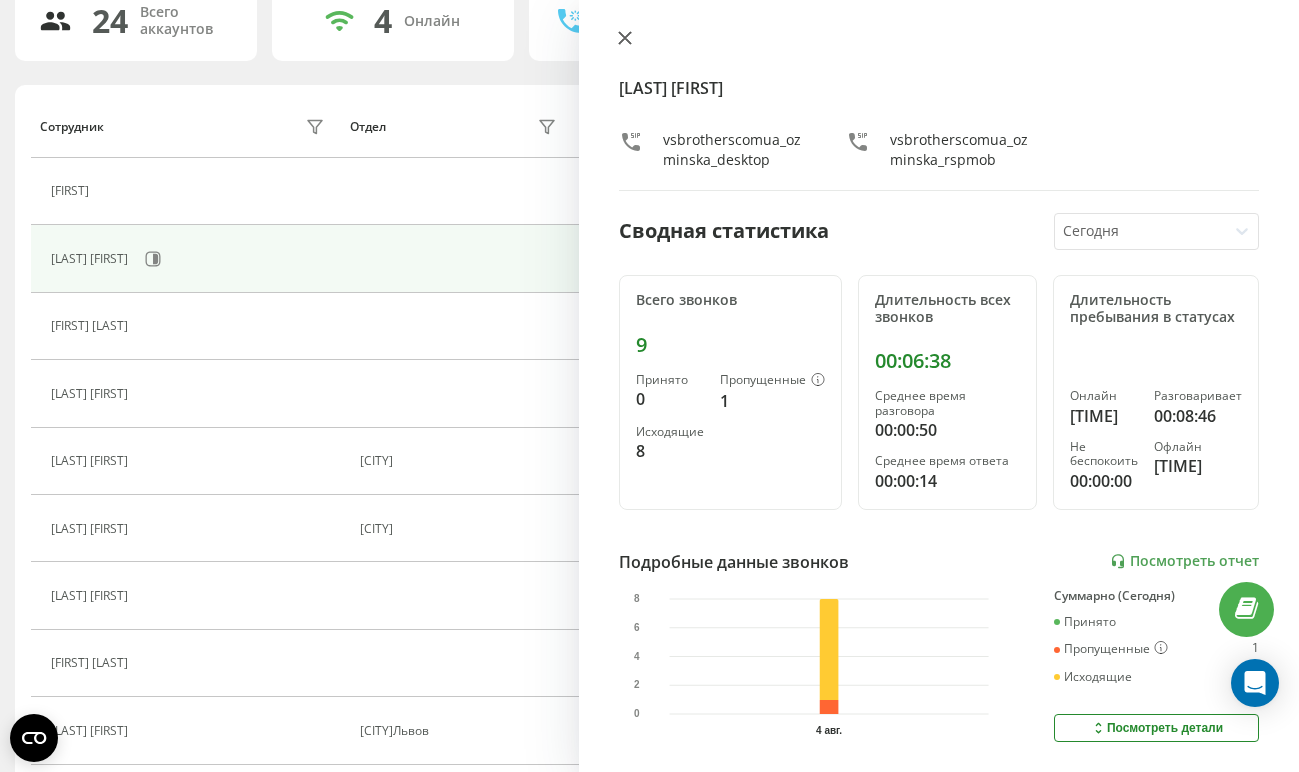 click 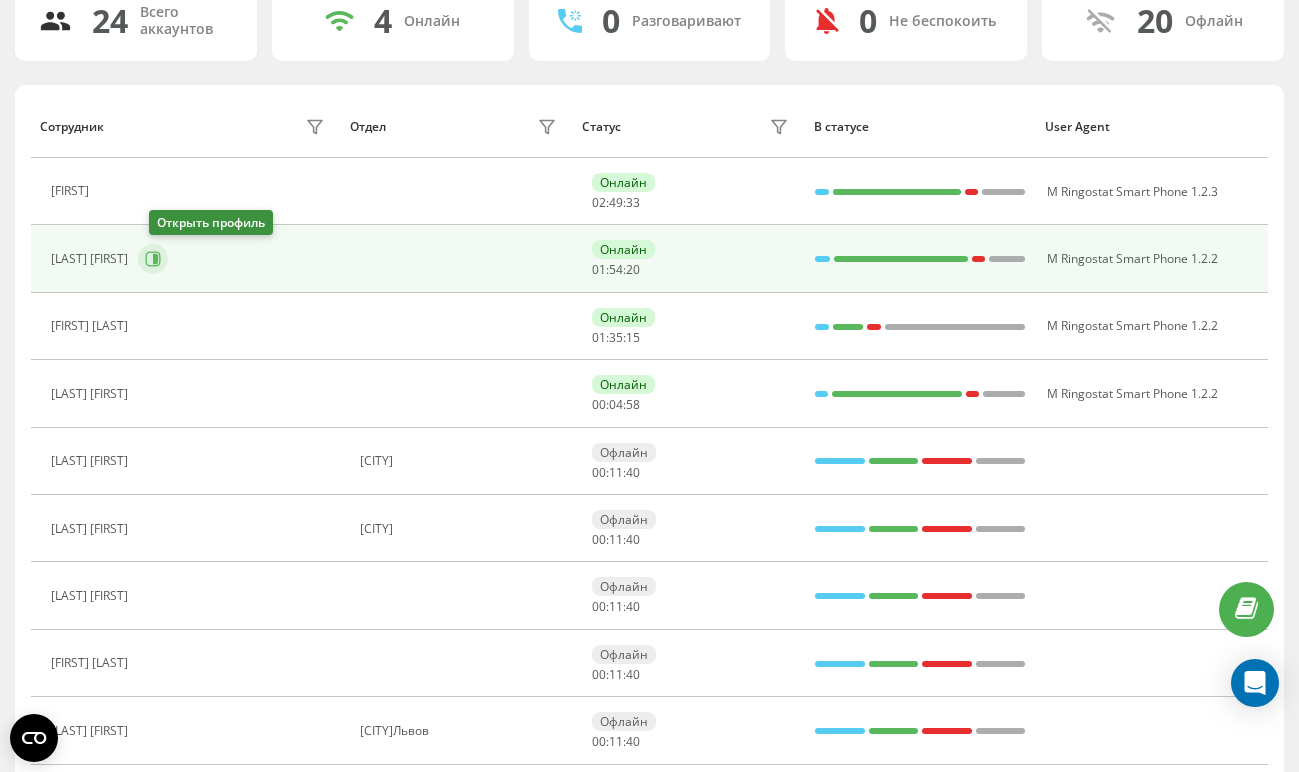 click 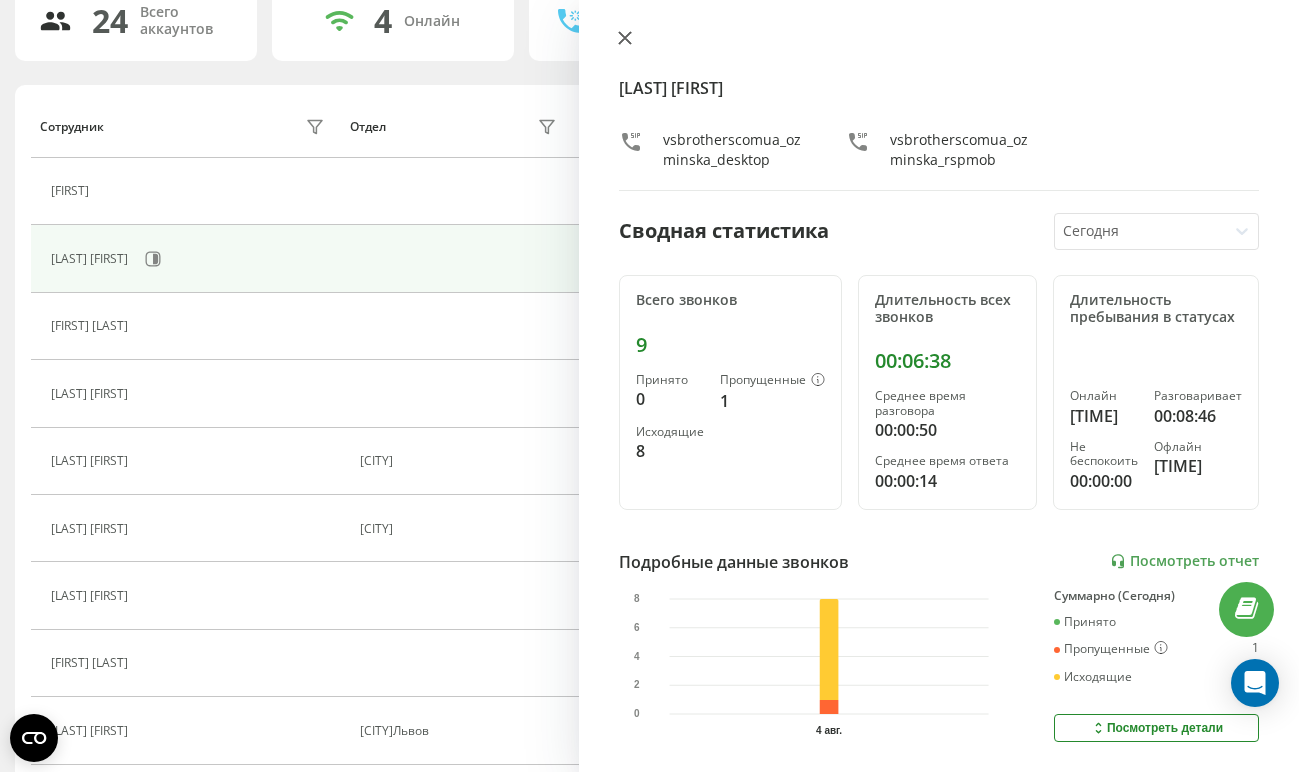click at bounding box center [625, 39] 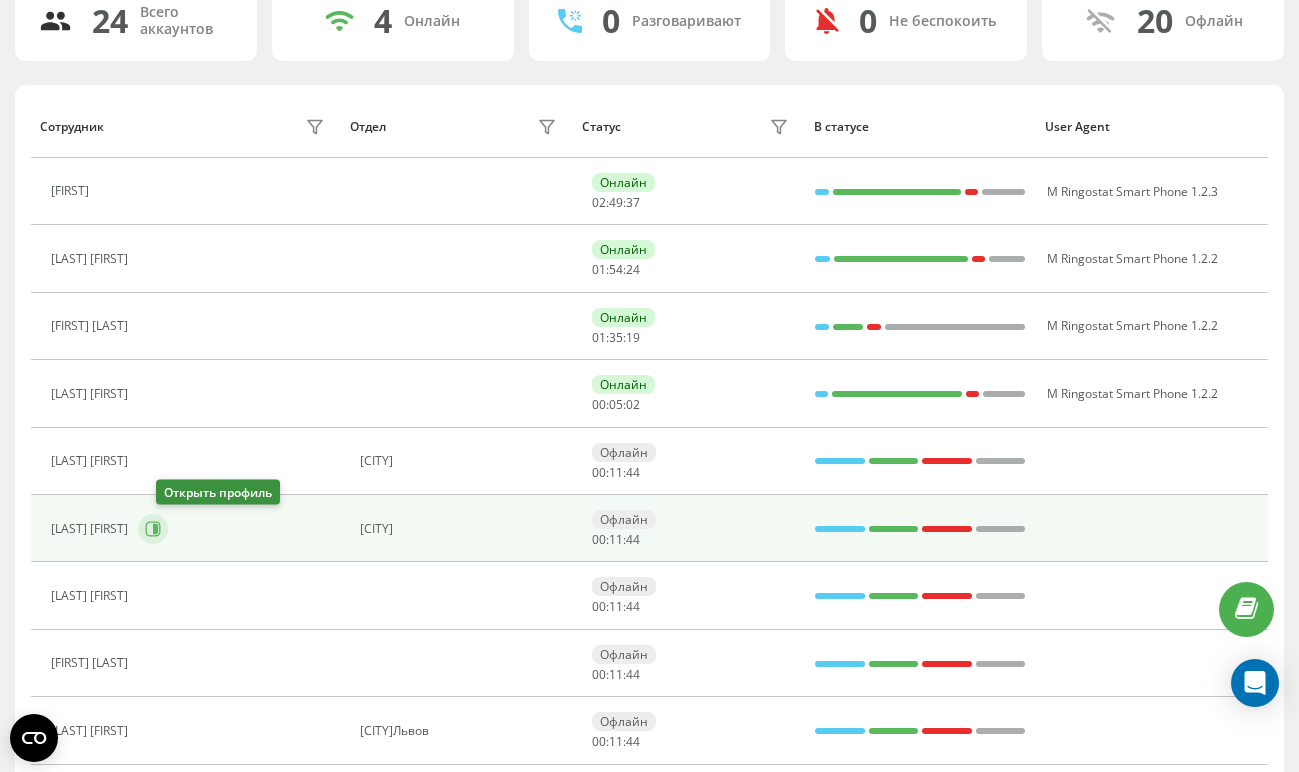 click at bounding box center [153, 529] 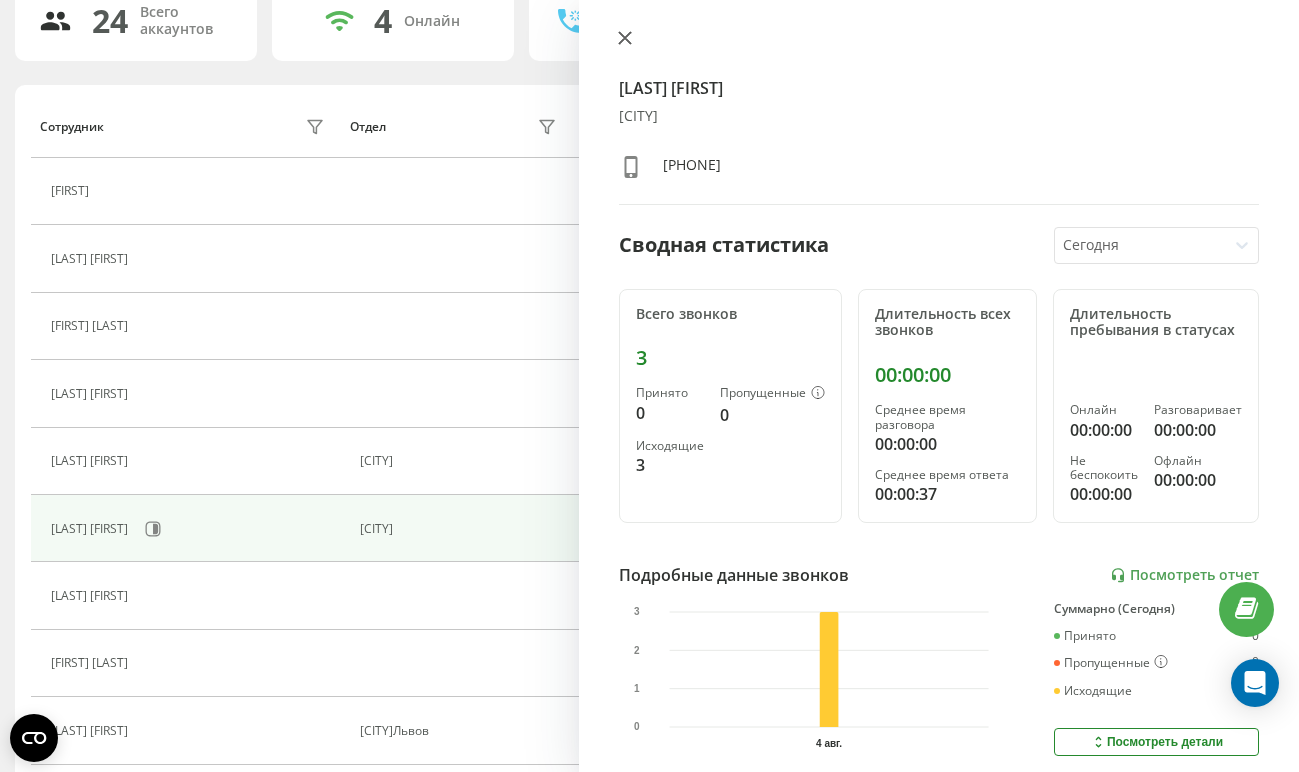 click 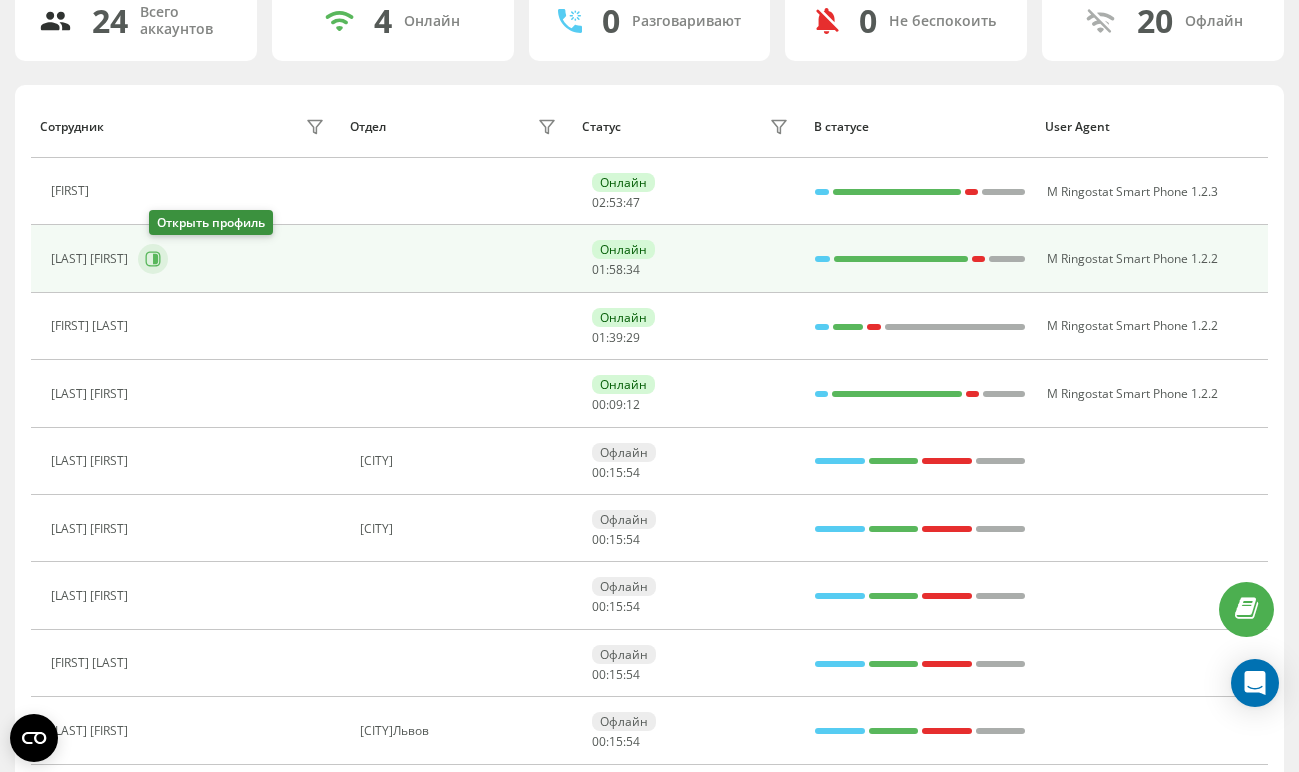 click 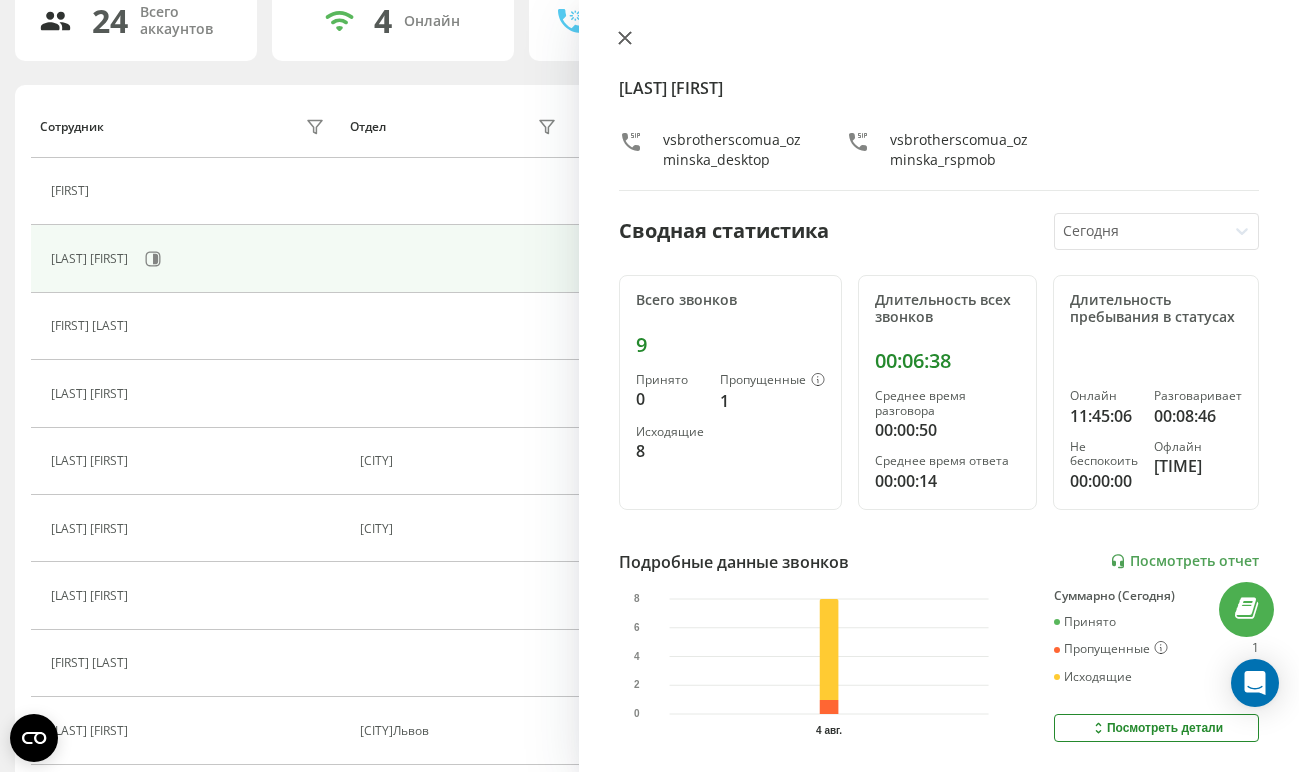 click 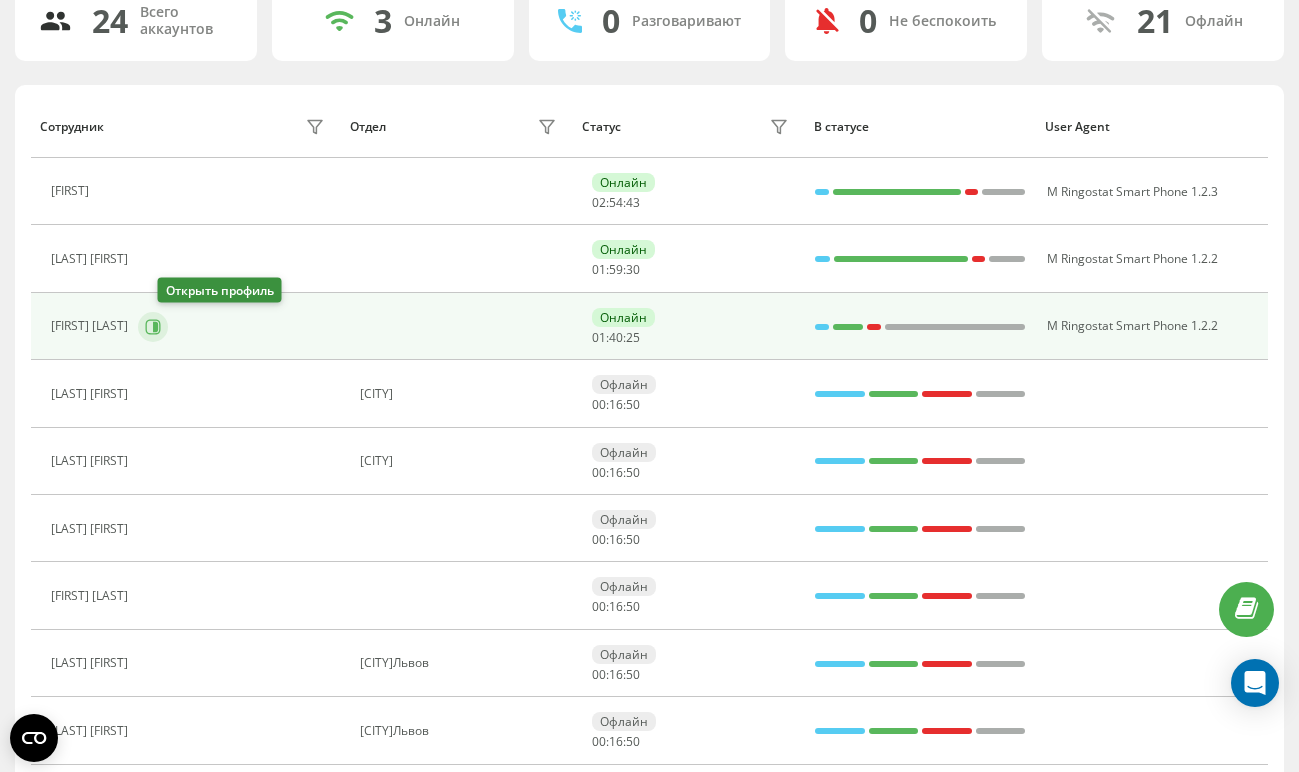 click 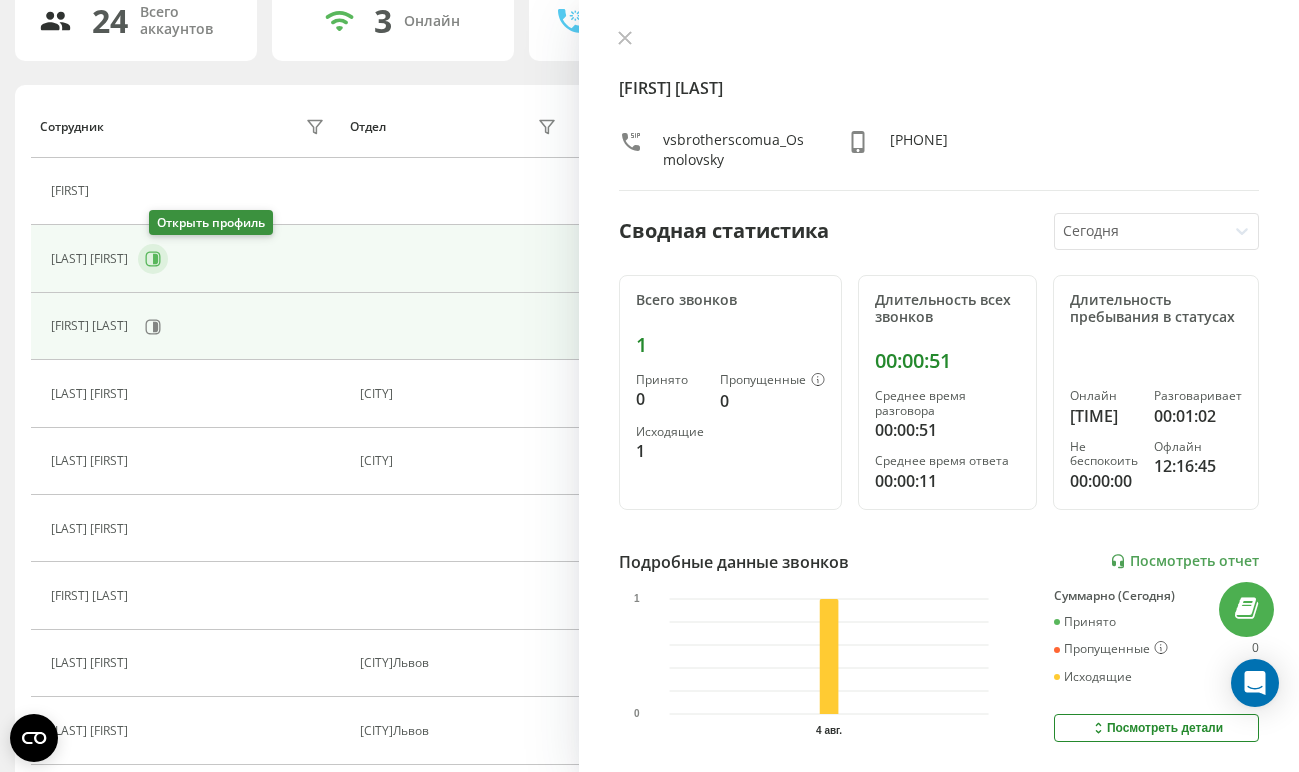 click 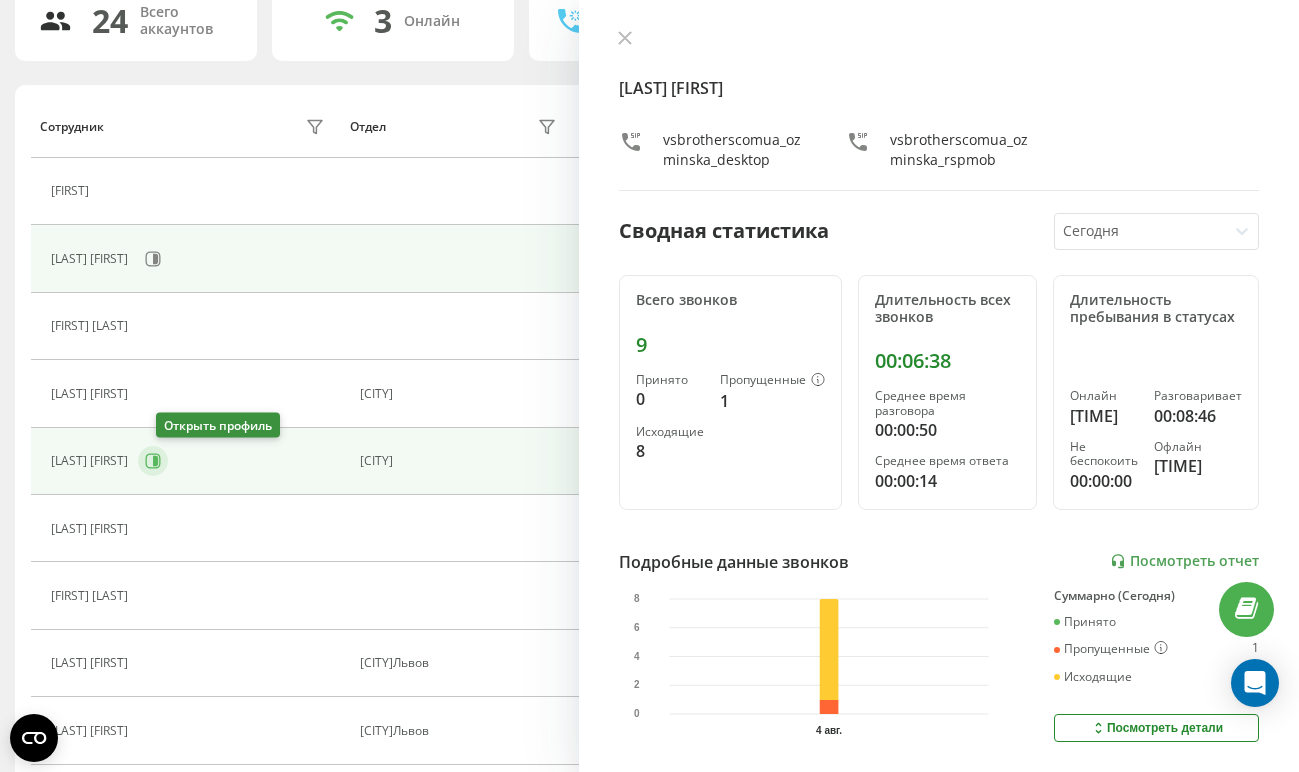 click 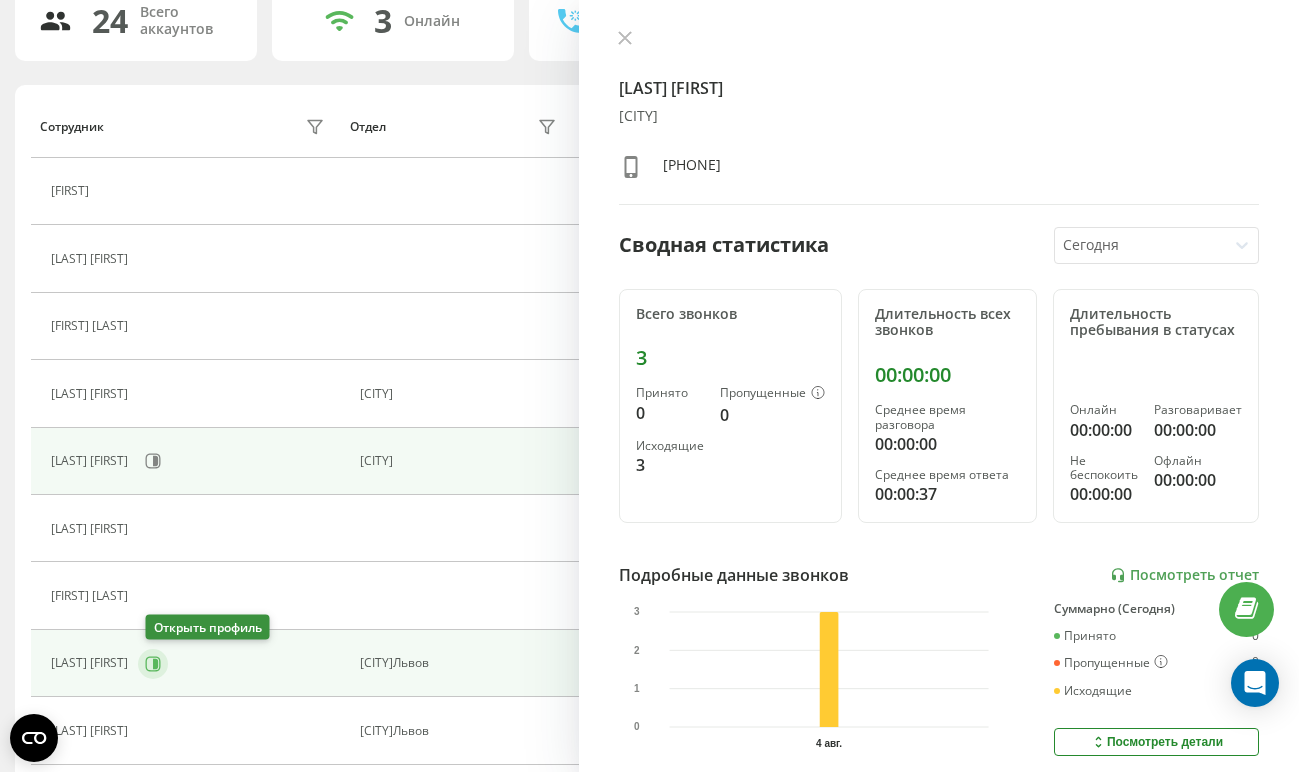 click 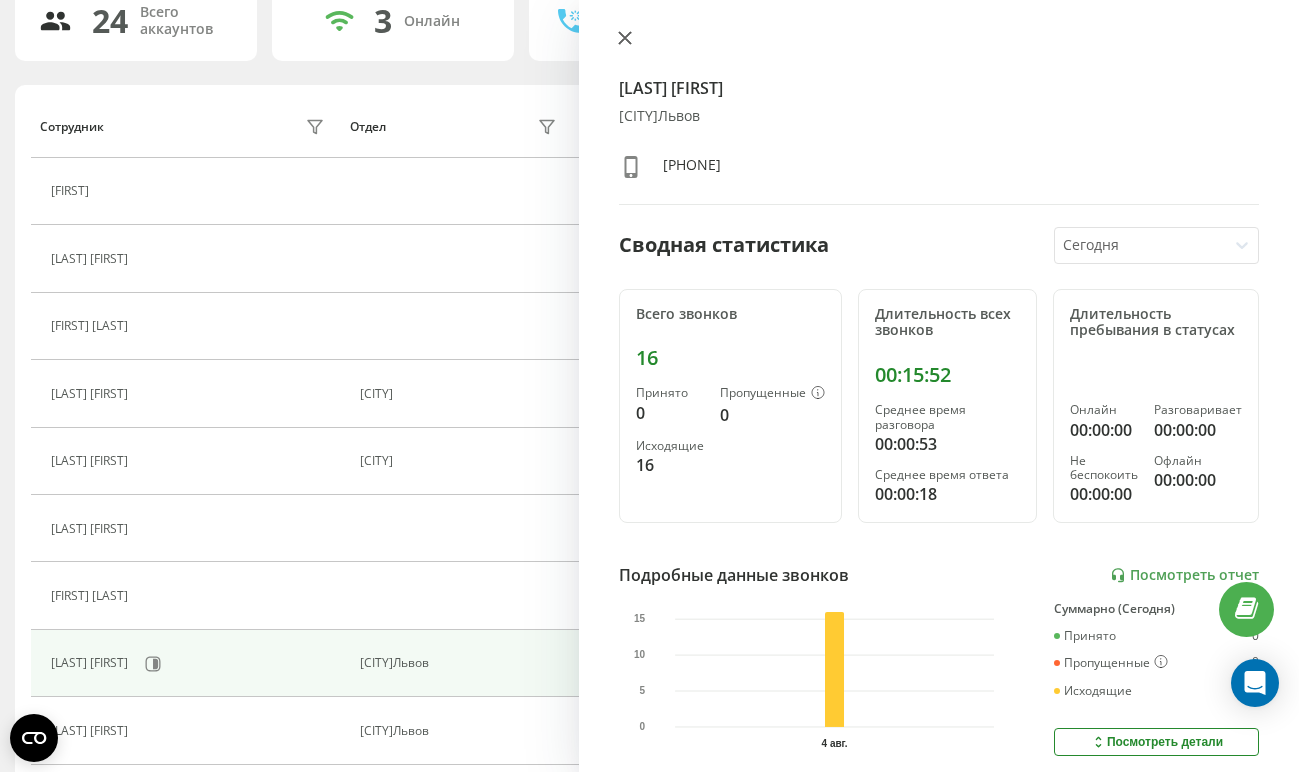 click 